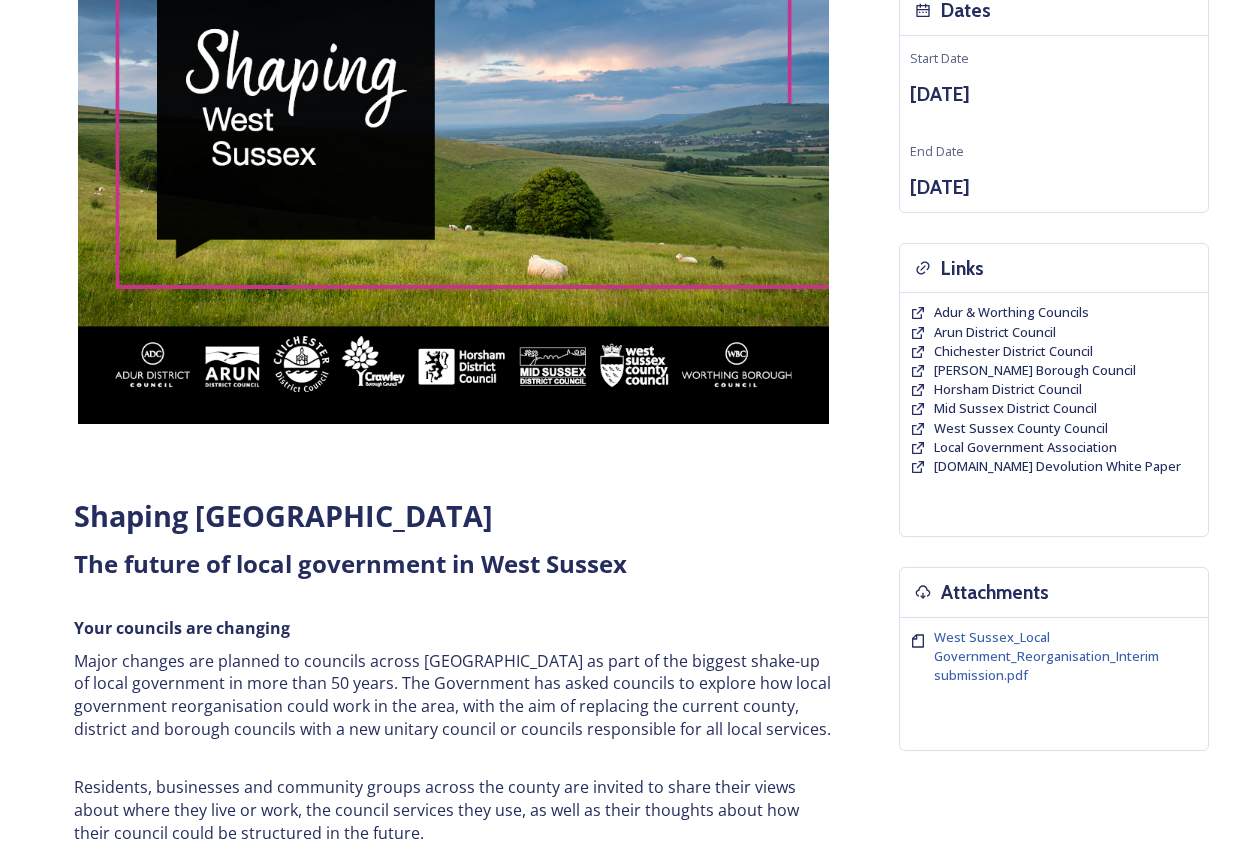 scroll, scrollTop: 300, scrollLeft: 0, axis: vertical 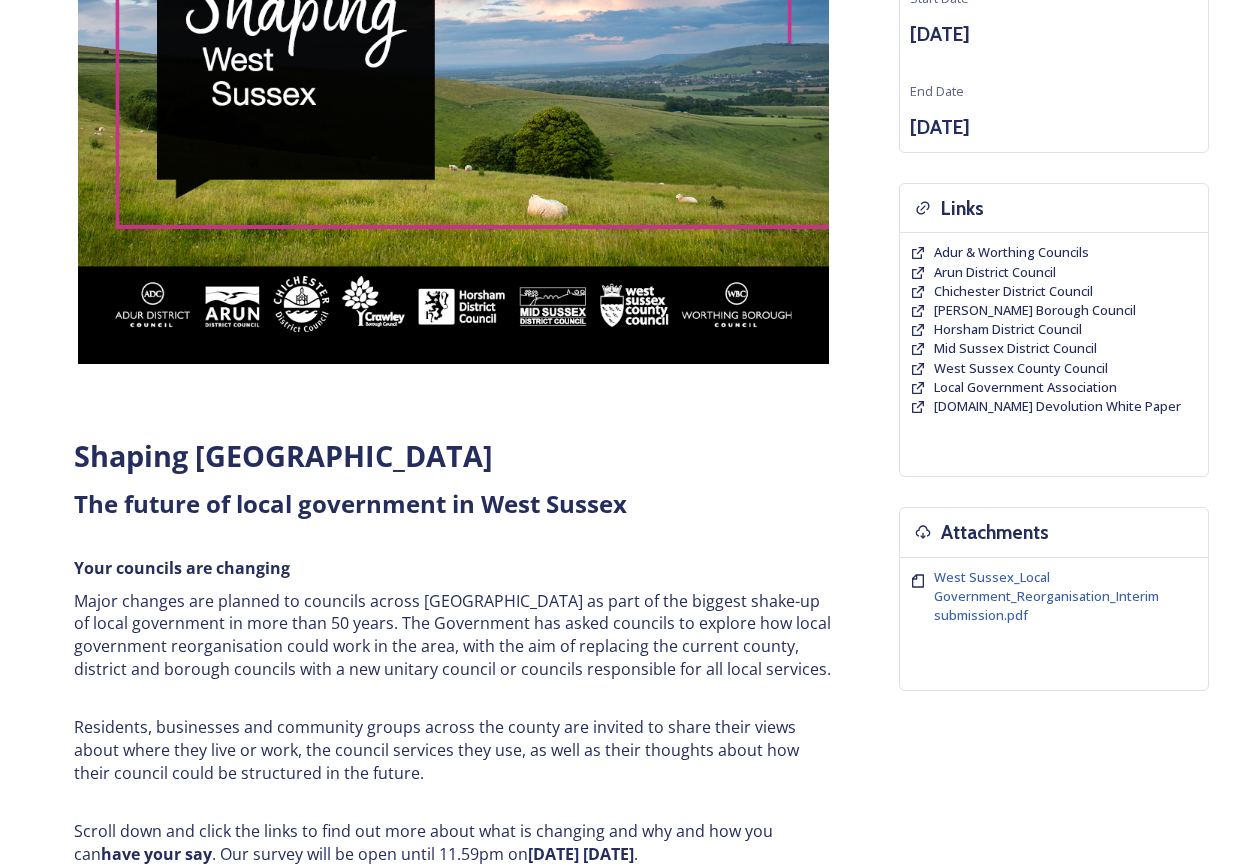 click on "Shaping [GEOGRAPHIC_DATA] ﻿﻿﻿The future of local government in [GEOGRAPHIC_DATA] Your councils are changing Major changes are planned to councils across [GEOGRAPHIC_DATA] as part of the biggest shake-up of local government in more than 50 years. The Government has asked councils to explore how local government reorganisation could work in the area, with the aim of replacing the current county, district and borough councils with a new unitary council or councils responsible for all local services. Residents, businesses and community groups across the county are invited to share their views about where they live or work, the council services they use, as well as their thoughts about how their council could be structured in the future.  Scroll down and click the links to find out more about what is changing and why and how you can  have your say . Our survey will be open until 11.59pm [DATE][DATE] ." at bounding box center [454, 651] 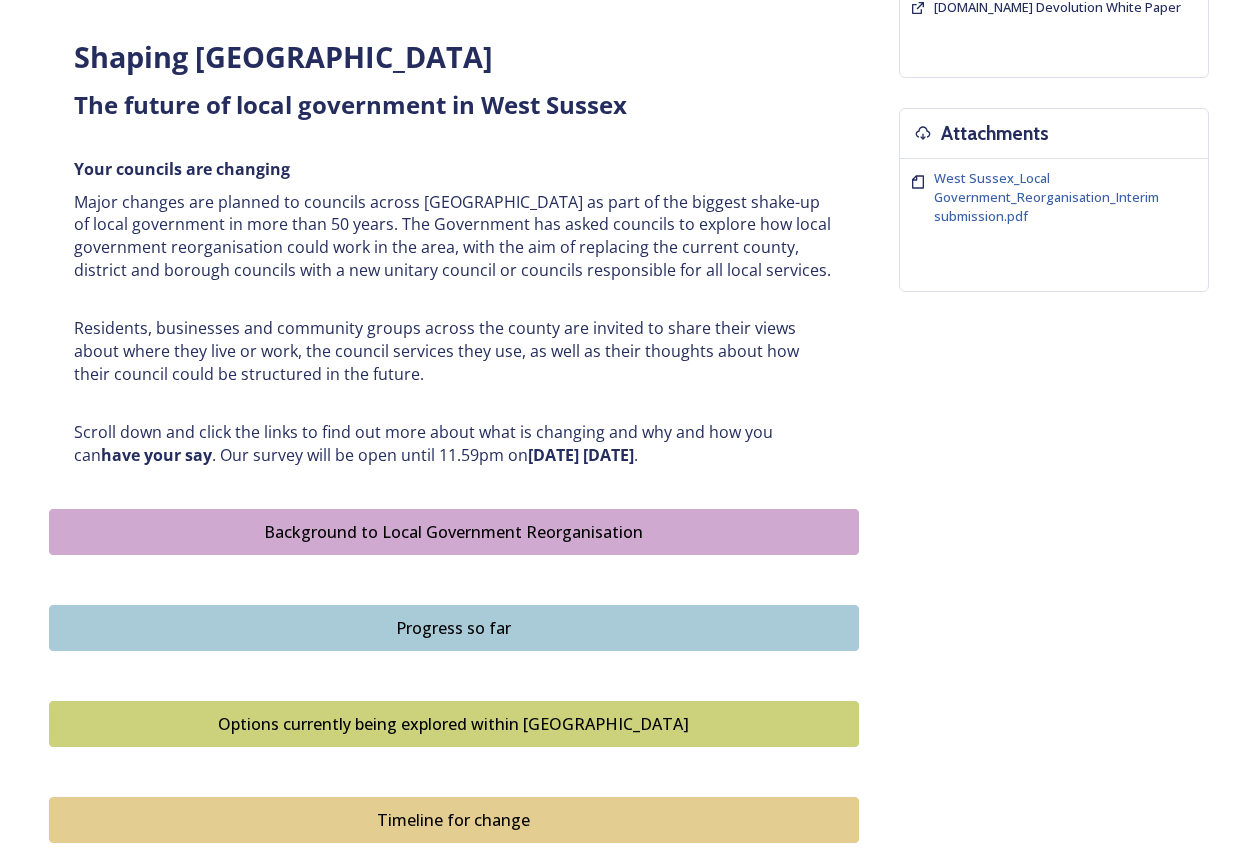 scroll, scrollTop: 700, scrollLeft: 0, axis: vertical 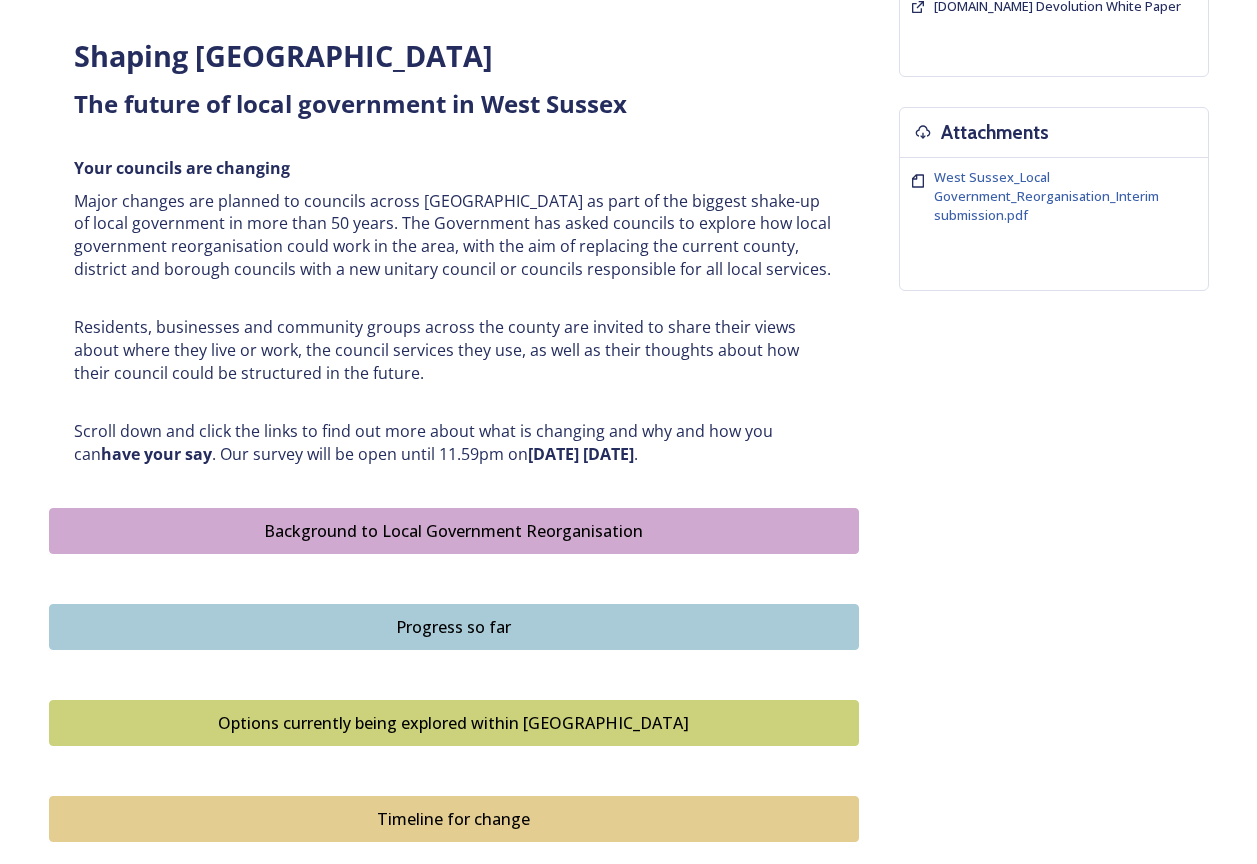 drag, startPoint x: 893, startPoint y: 554, endPoint x: 857, endPoint y: 559, distance: 36.345562 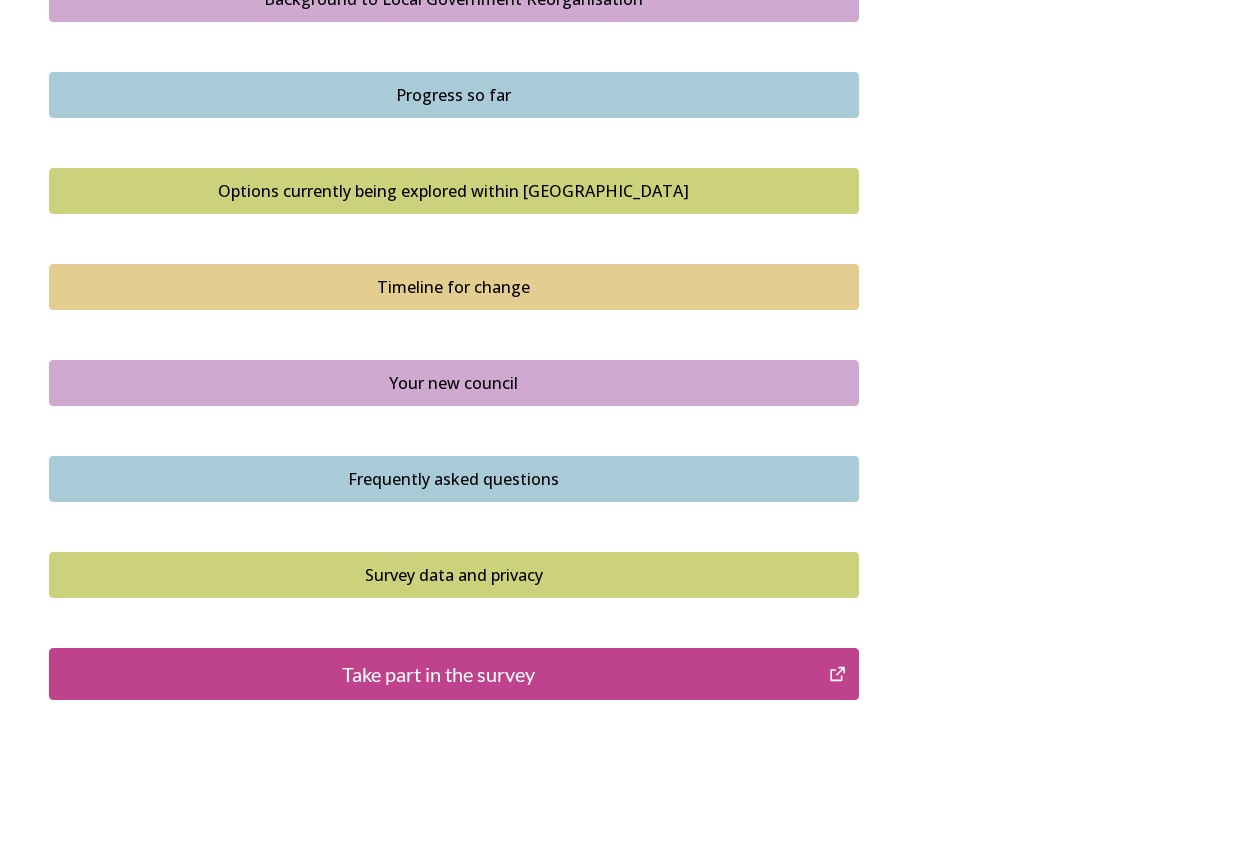 scroll, scrollTop: 1288, scrollLeft: 0, axis: vertical 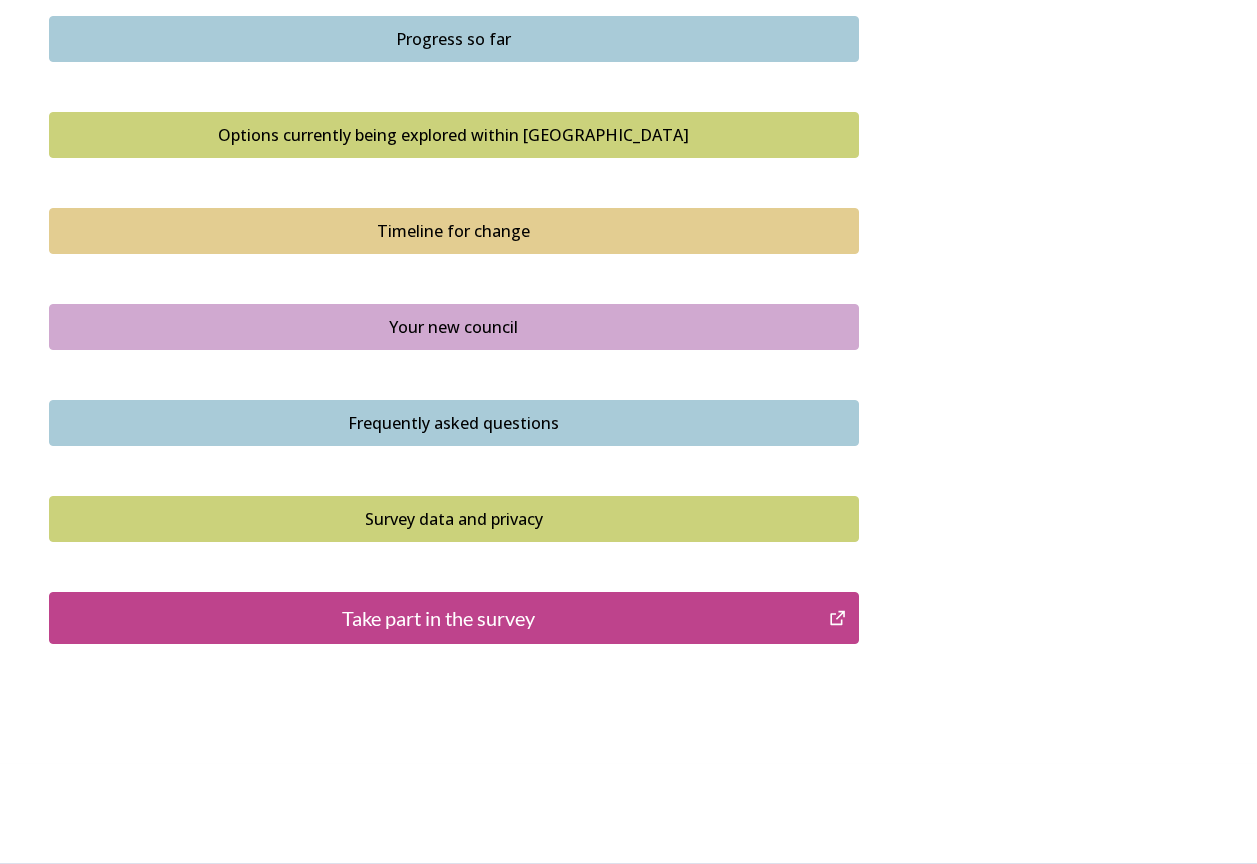 click on "Shaping [GEOGRAPHIC_DATA] ﻿﻿﻿The future of local government in [GEOGRAPHIC_DATA] Your councils are changing Major changes are planned to councils across [GEOGRAPHIC_DATA] as part of the biggest shake-up of local government in more than 50 years. The Government has asked councils to explore how local government reorganisation could work in the area, with the aim of replacing the current county, district and borough councils with a new unitary council or councils responsible for all local services. Residents, businesses and community groups across the county are invited to share their views about where they live or work, the council services they use, as well as their thoughts about how their council could be structured in the future.  Scroll down and click the links to find out more about what is changing and why and how you can  have your say . Our survey will be open until 11.59pm [DATE][DATE] .   Background to Local Government Reorganisation   Progress so far     Timeline for change           Dates" at bounding box center (629, -220) 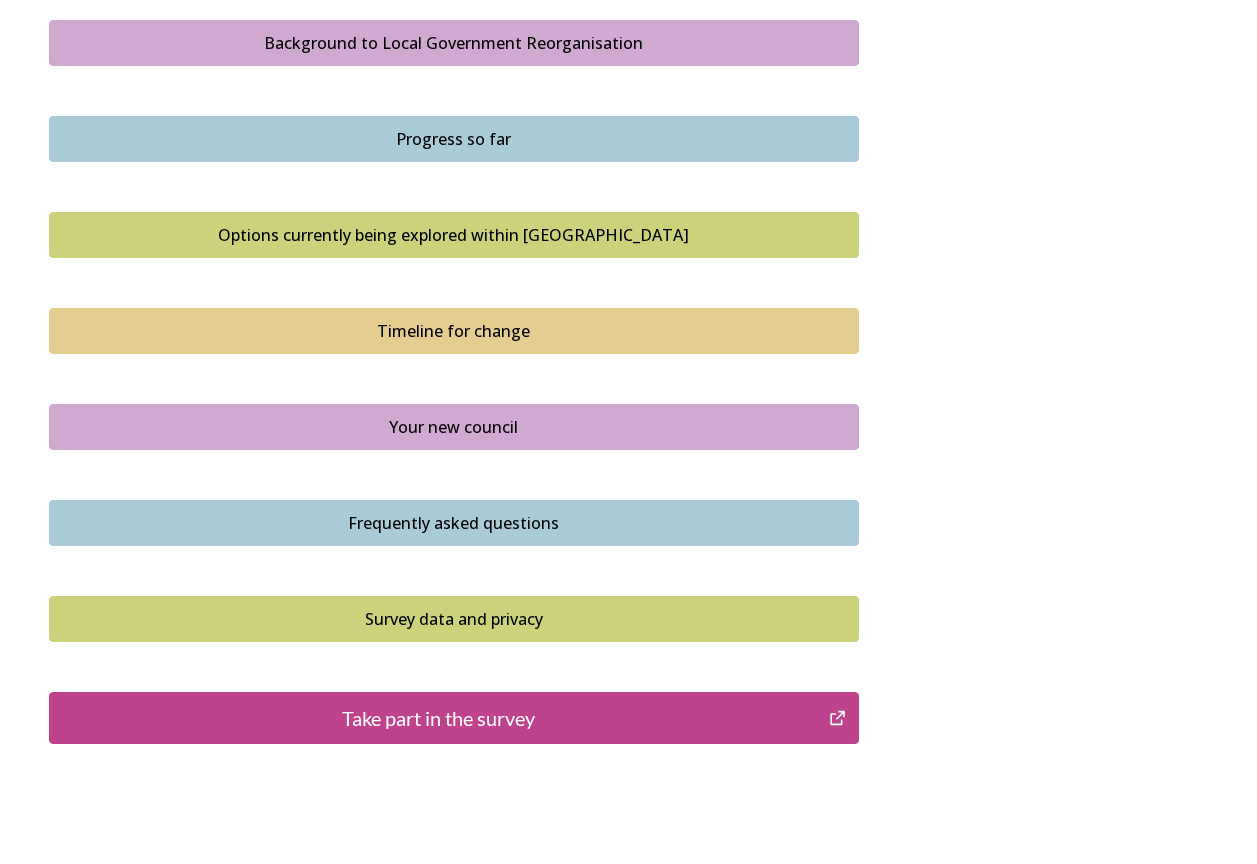 scroll, scrollTop: 1288, scrollLeft: 0, axis: vertical 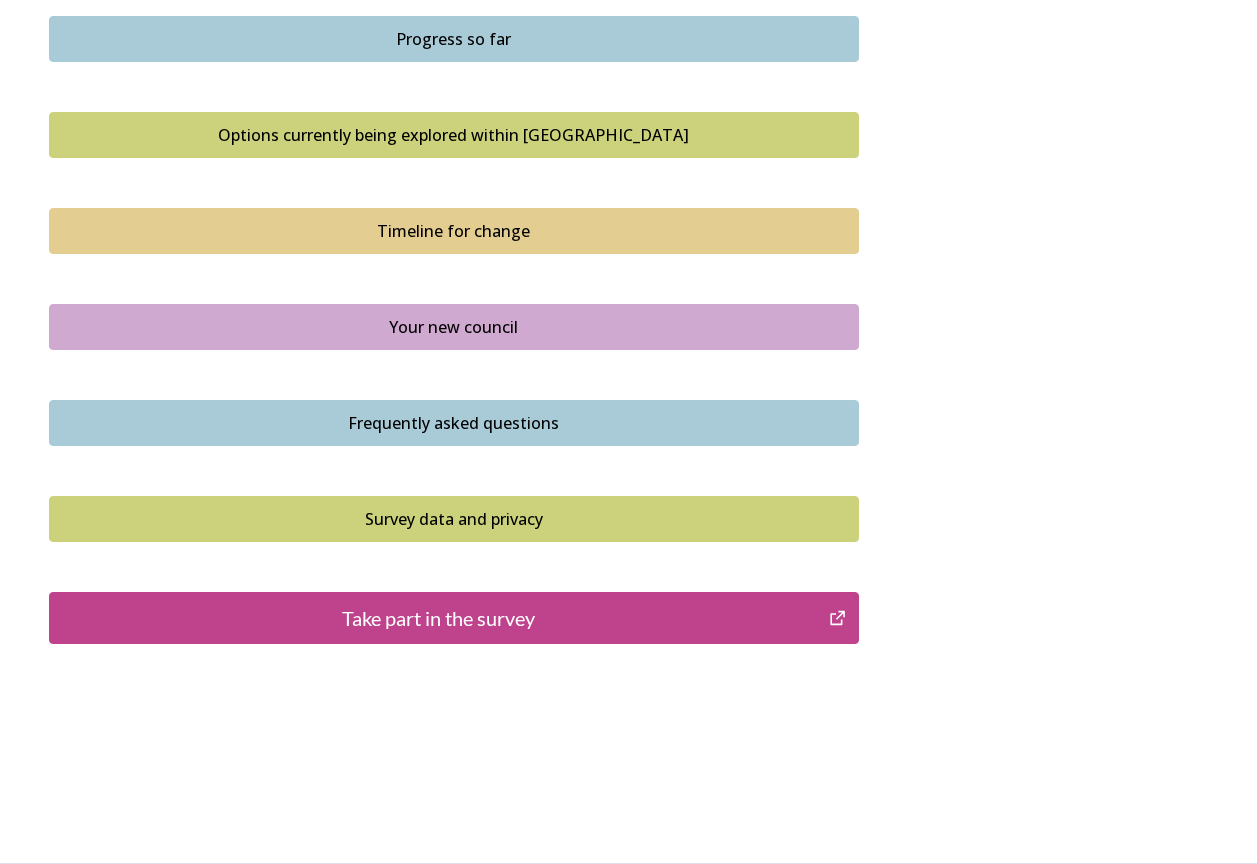 click on "Shaping [GEOGRAPHIC_DATA] ﻿﻿﻿The future of local government in [GEOGRAPHIC_DATA] Your councils are changing Major changes are planned to councils across [GEOGRAPHIC_DATA] as part of the biggest shake-up of local government in more than 50 years. The Government has asked councils to explore how local government reorganisation could work in the area, with the aim of replacing the current county, district and borough councils with a new unitary council or councils responsible for all local services. Residents, businesses and community groups across the county are invited to share their views about where they live or work, the council services they use, as well as their thoughts about how their council could be structured in the future.  Scroll down and click the links to find out more about what is changing and why and how you can  have your say . Our survey will be open until 11.59pm [DATE][DATE] .   Background to Local Government Reorganisation   Progress so far     Timeline for change" at bounding box center [454, -220] 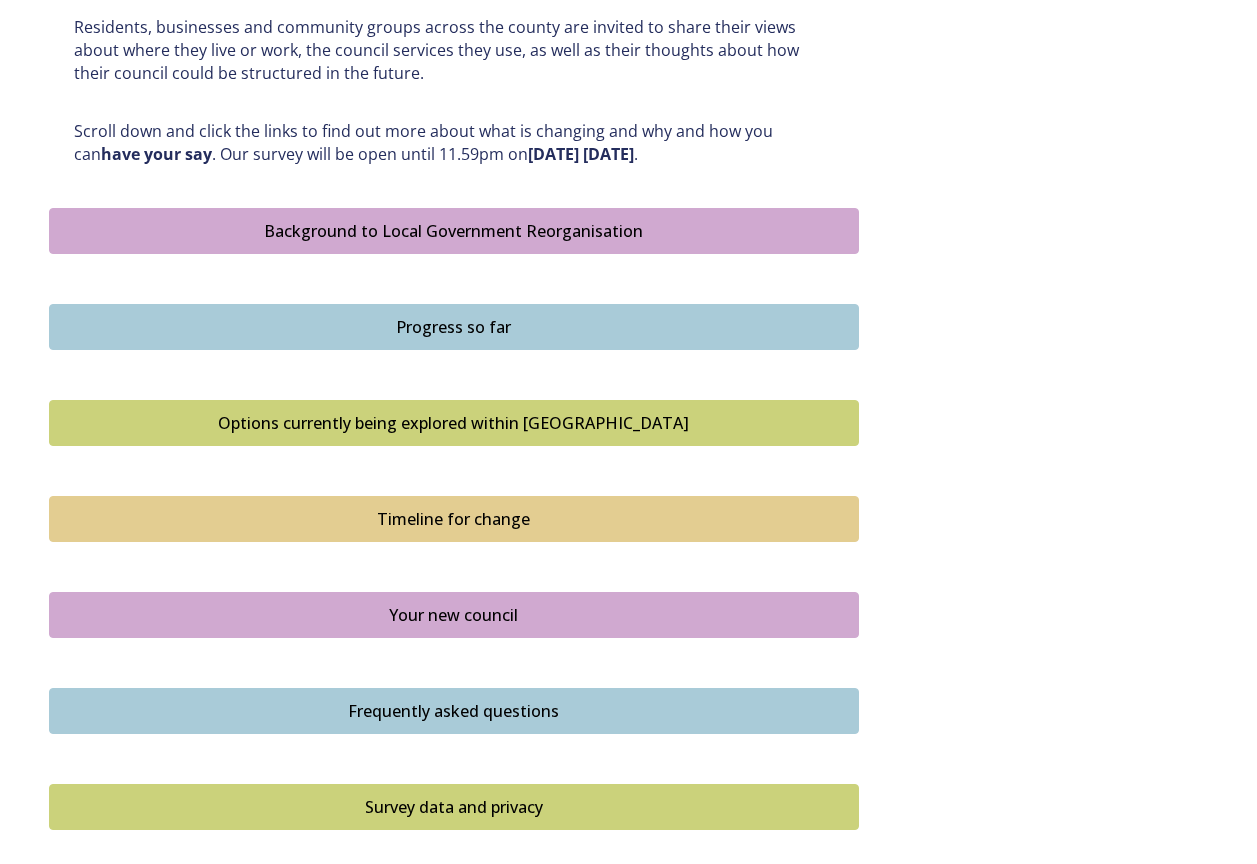 scroll, scrollTop: 1288, scrollLeft: 0, axis: vertical 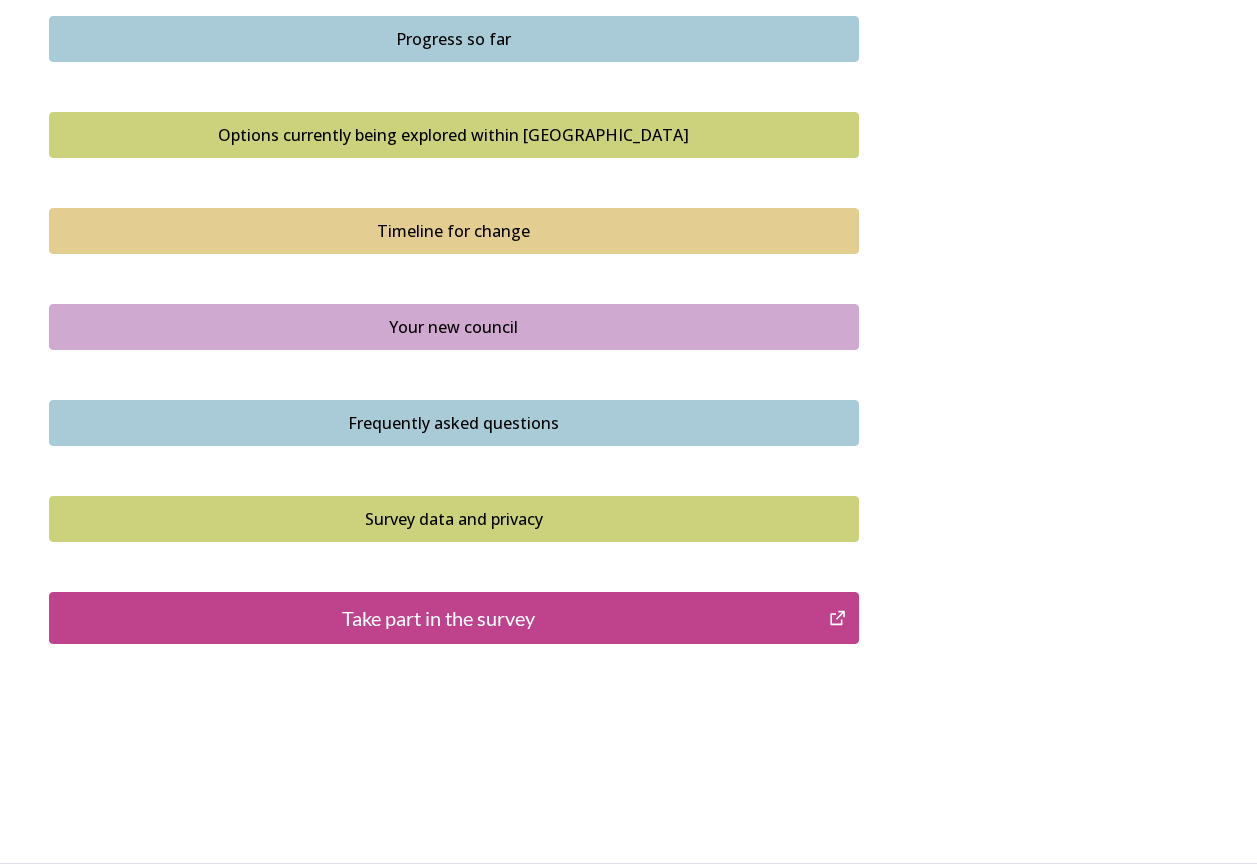 click on "Take part in the survey" at bounding box center (439, 618) 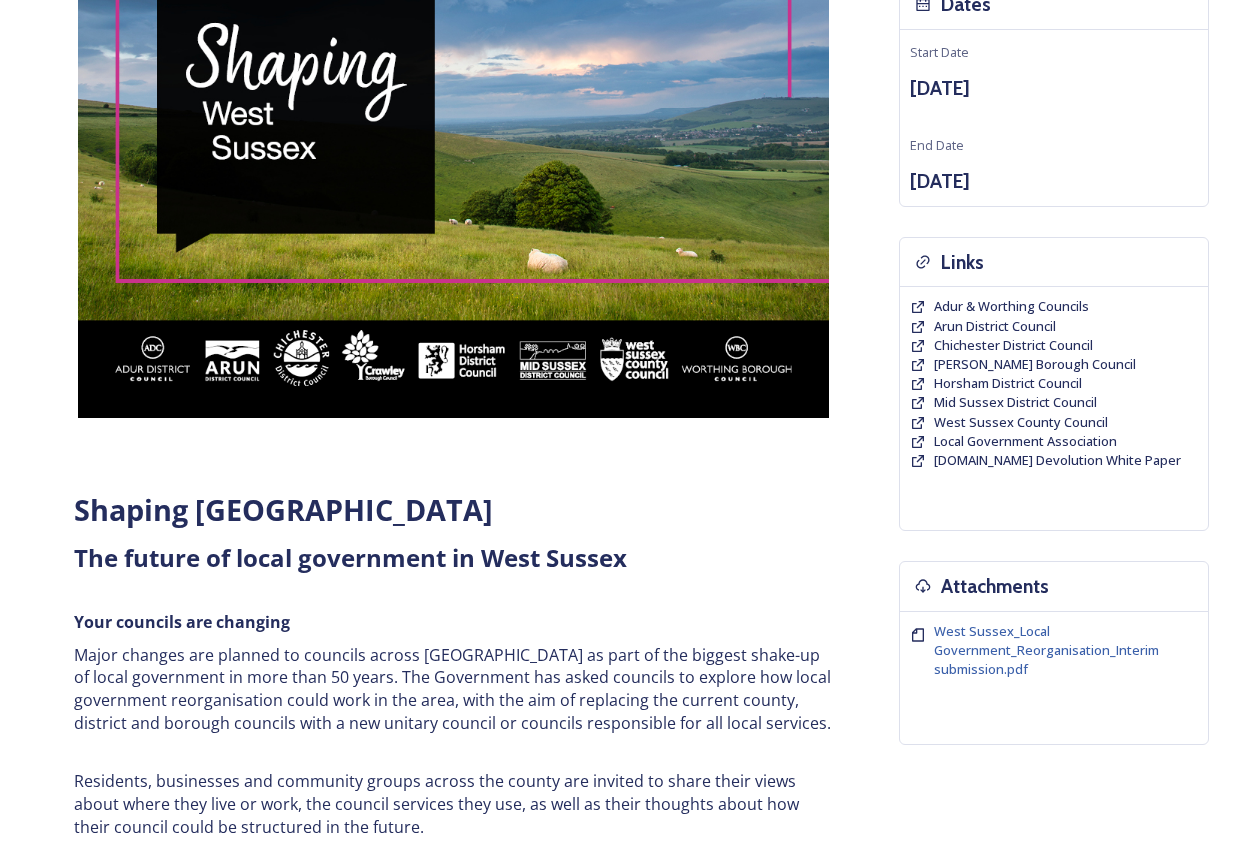 scroll, scrollTop: 0, scrollLeft: 0, axis: both 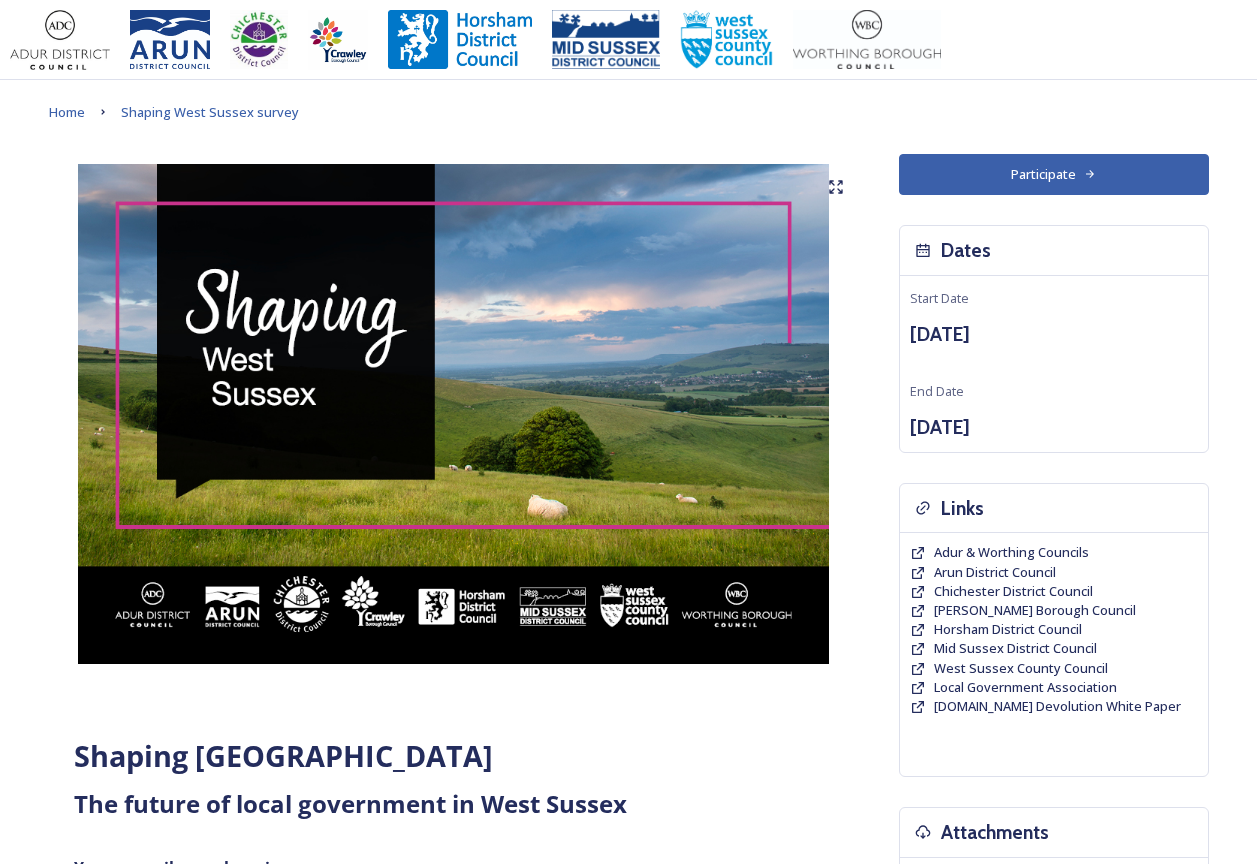 click at bounding box center [454, 414] 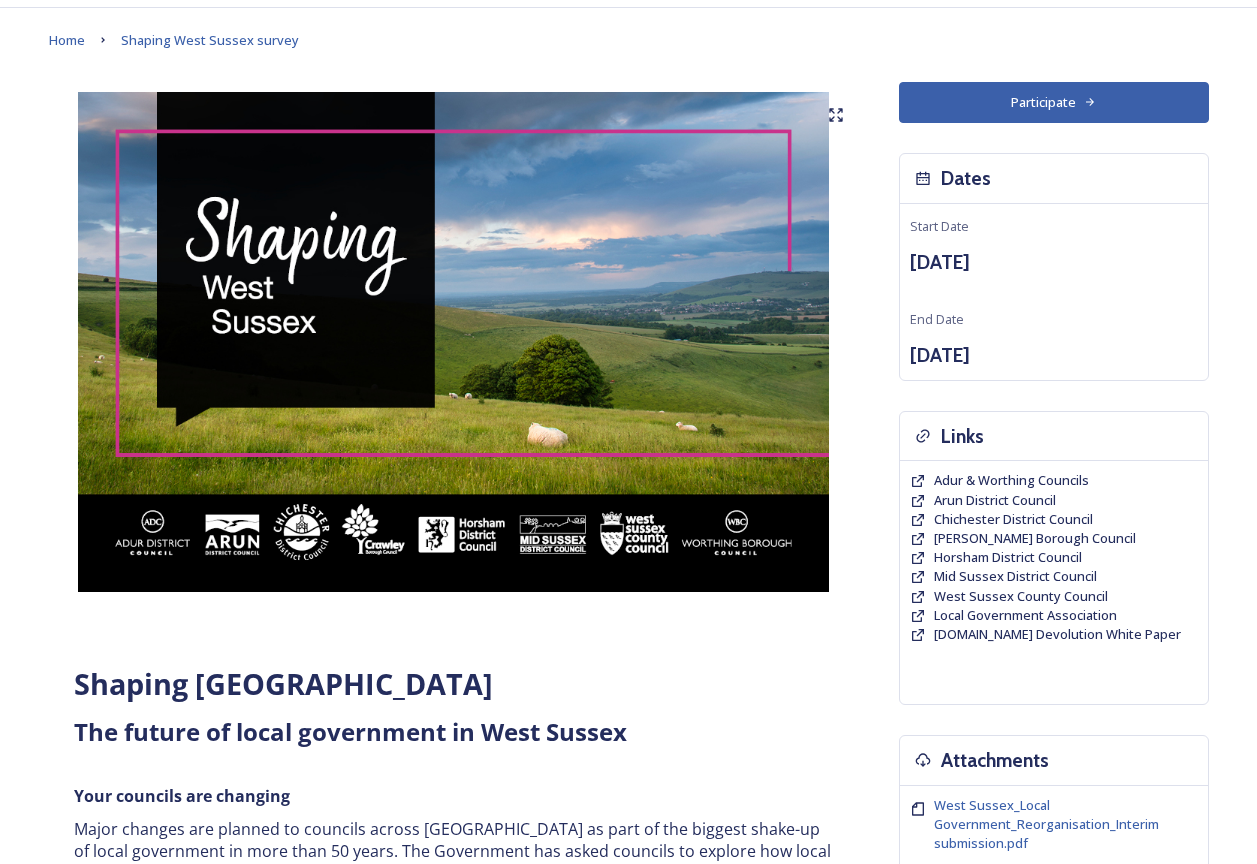 scroll, scrollTop: 0, scrollLeft: 0, axis: both 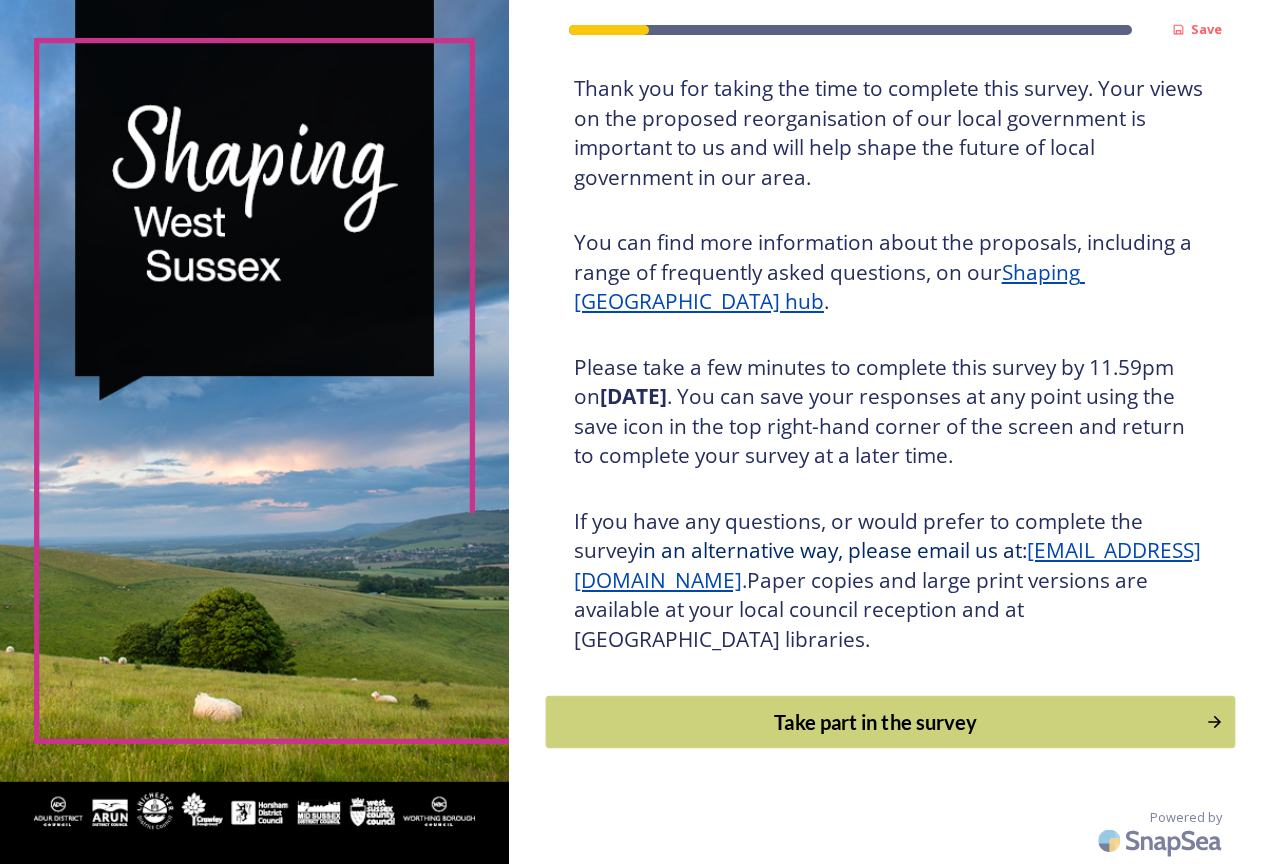 click on "Take part in the survey" at bounding box center (890, 722) 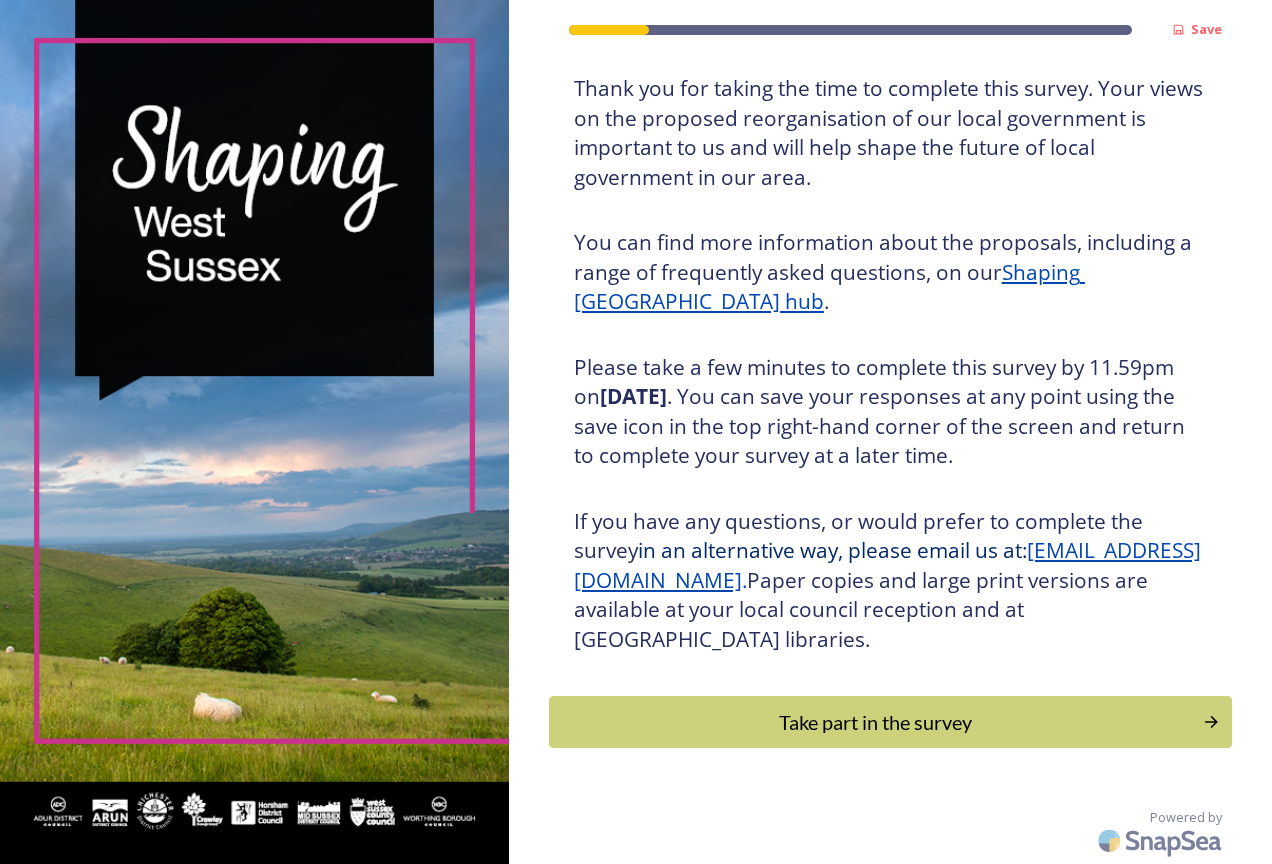scroll, scrollTop: 0, scrollLeft: 0, axis: both 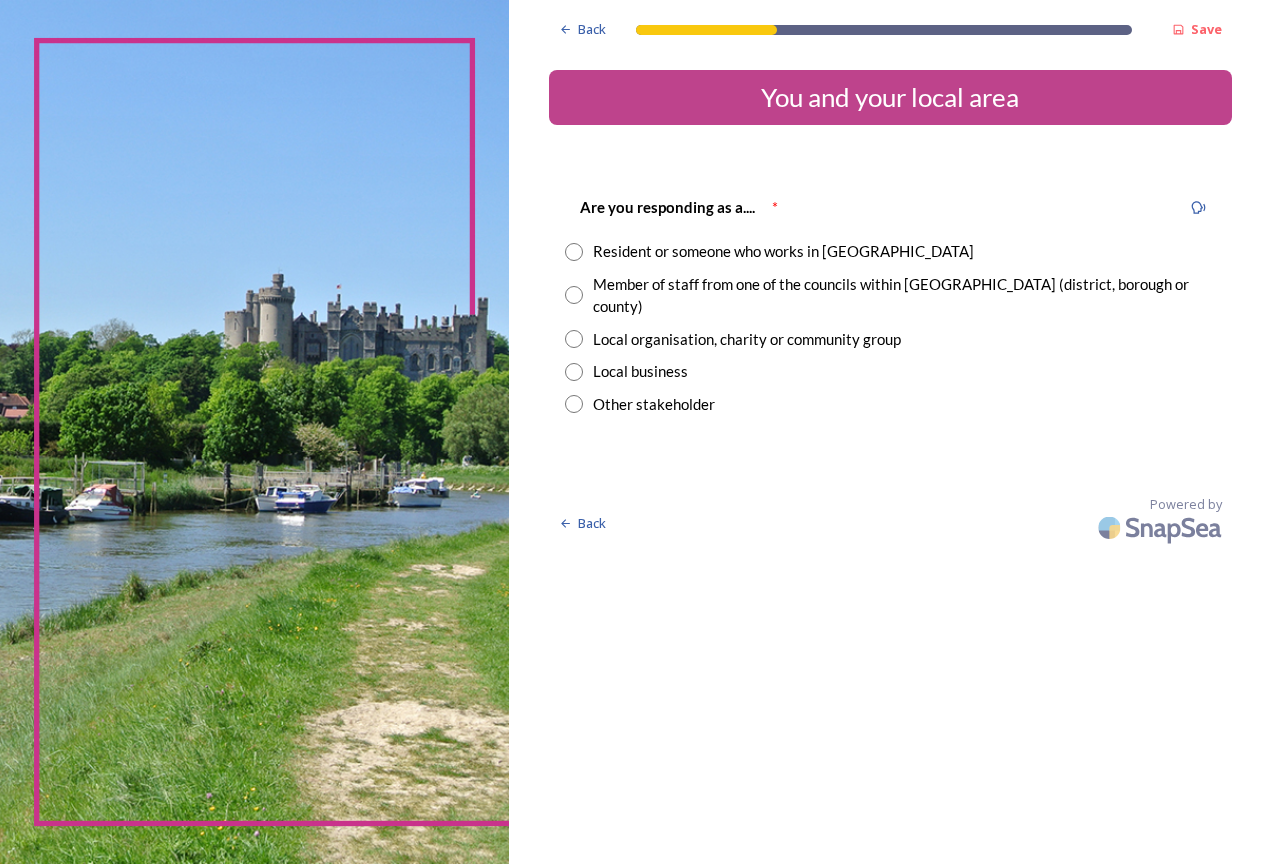 click on "Resident or someone who works in West Sussex" at bounding box center (783, 251) 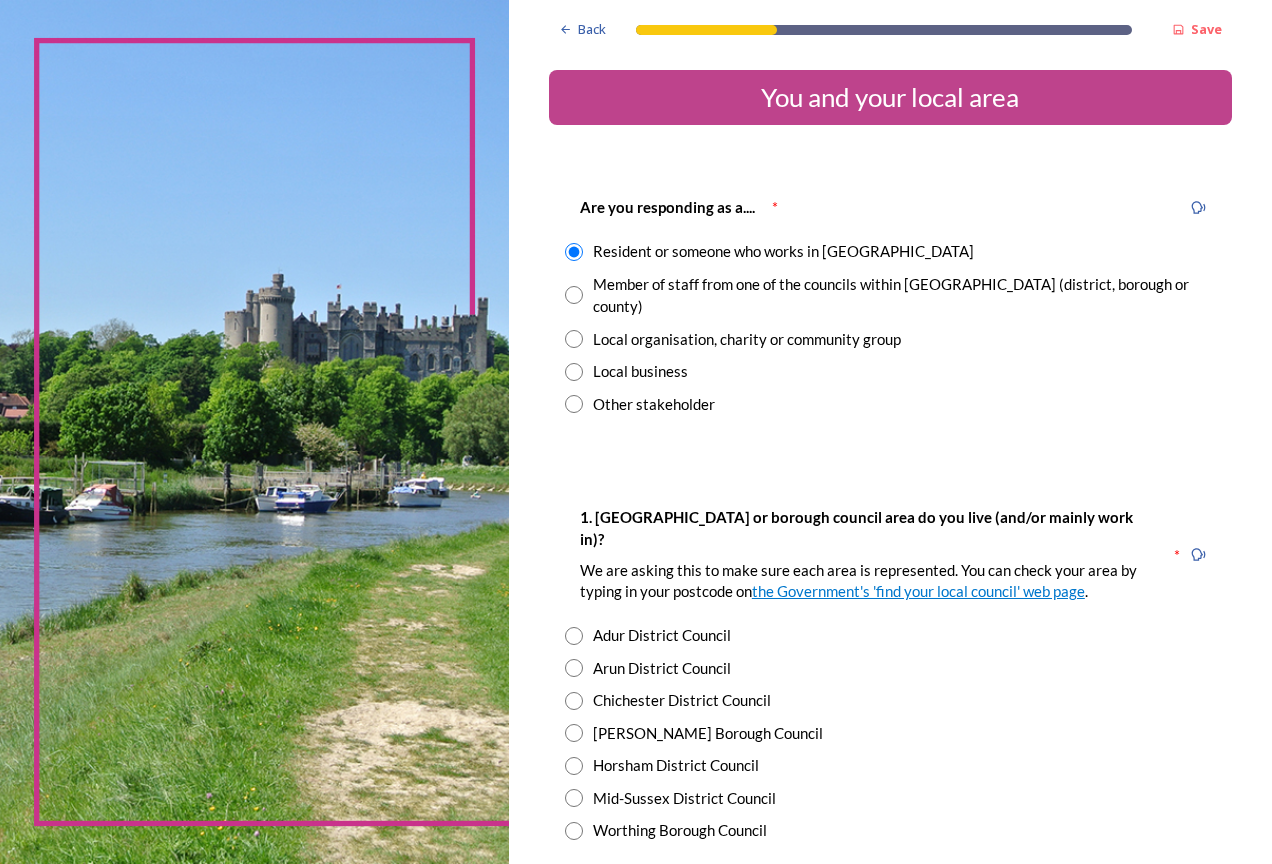 click on "Member of staff from one of the councils within West Sussex (district, borough or county)" at bounding box center [904, 295] 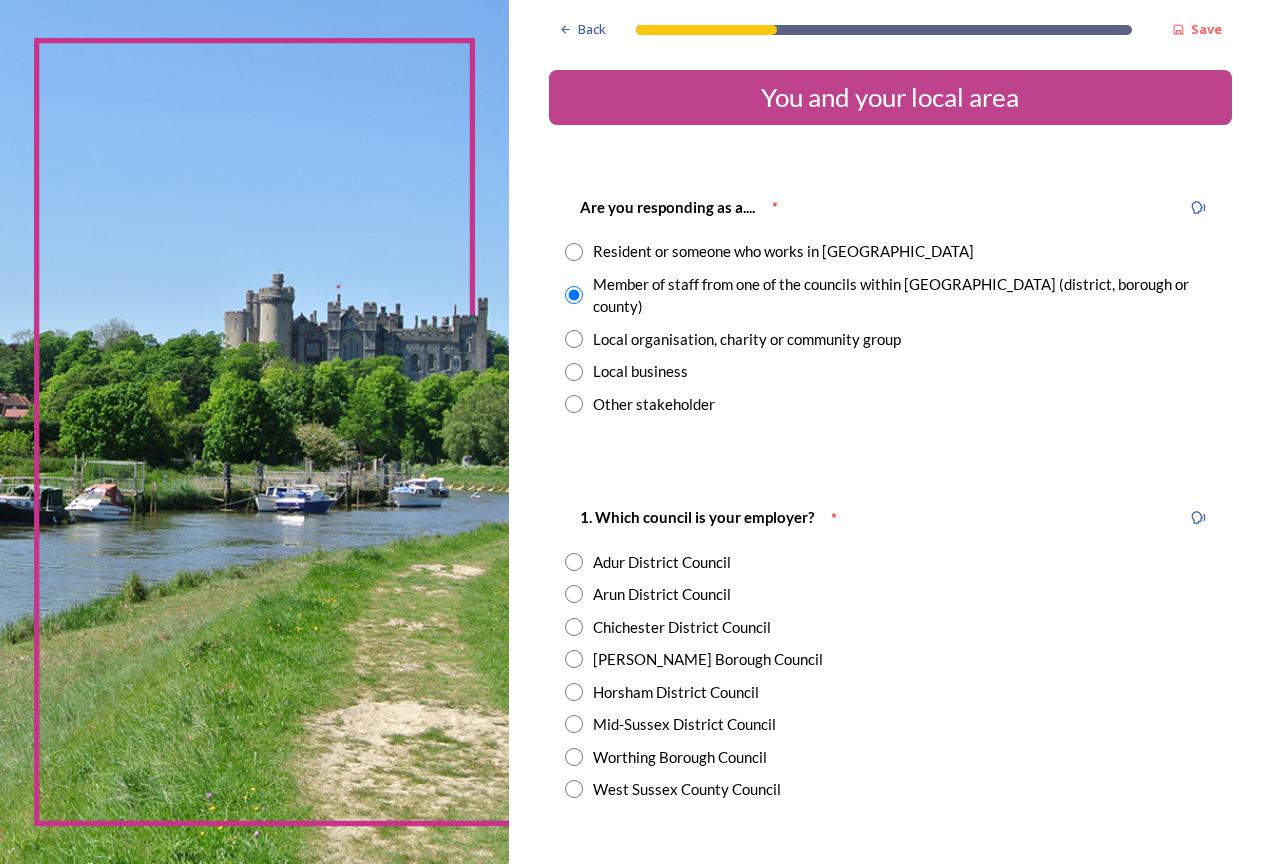 click on "Chichester District Council" at bounding box center (682, 627) 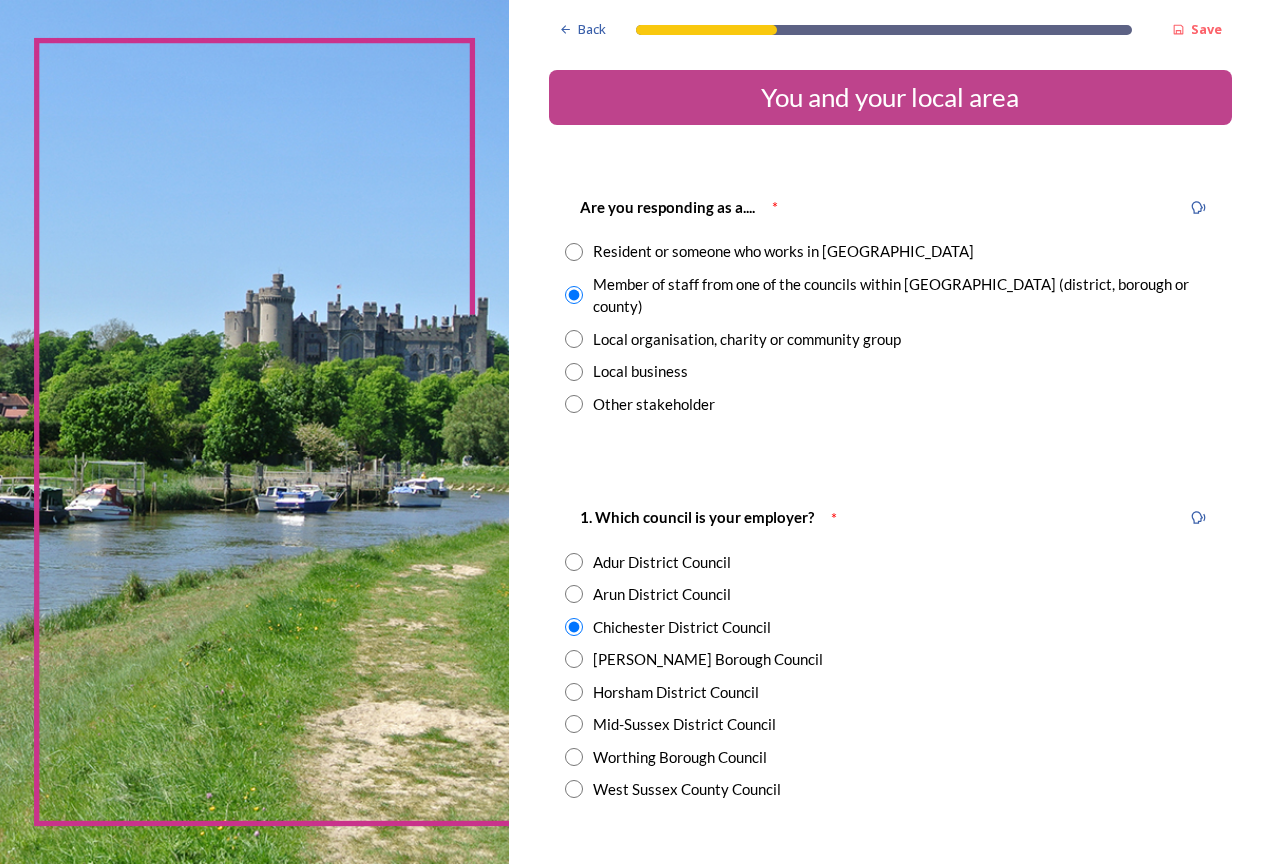 click on "Resident or someone who works in West Sussex" at bounding box center [783, 251] 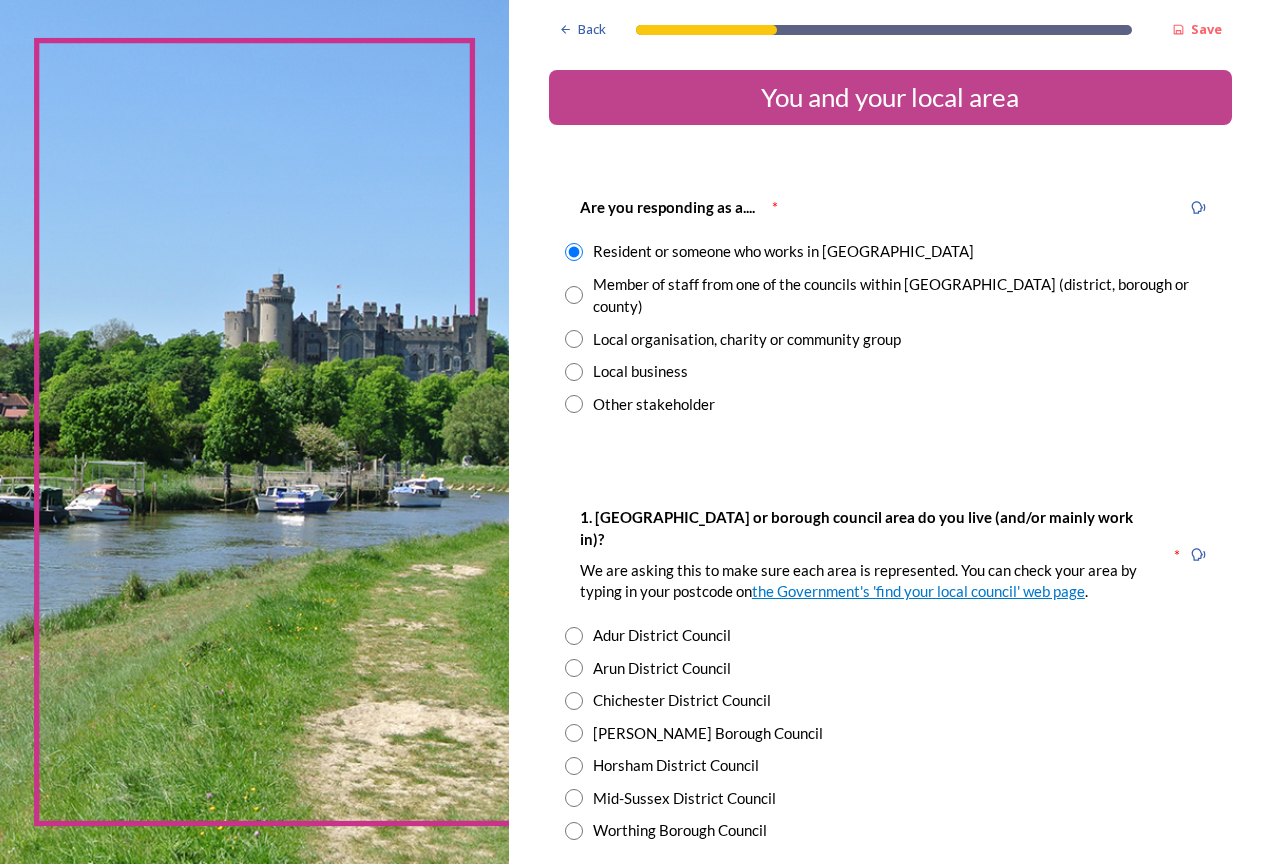 click on "Arun District Council" at bounding box center (662, 668) 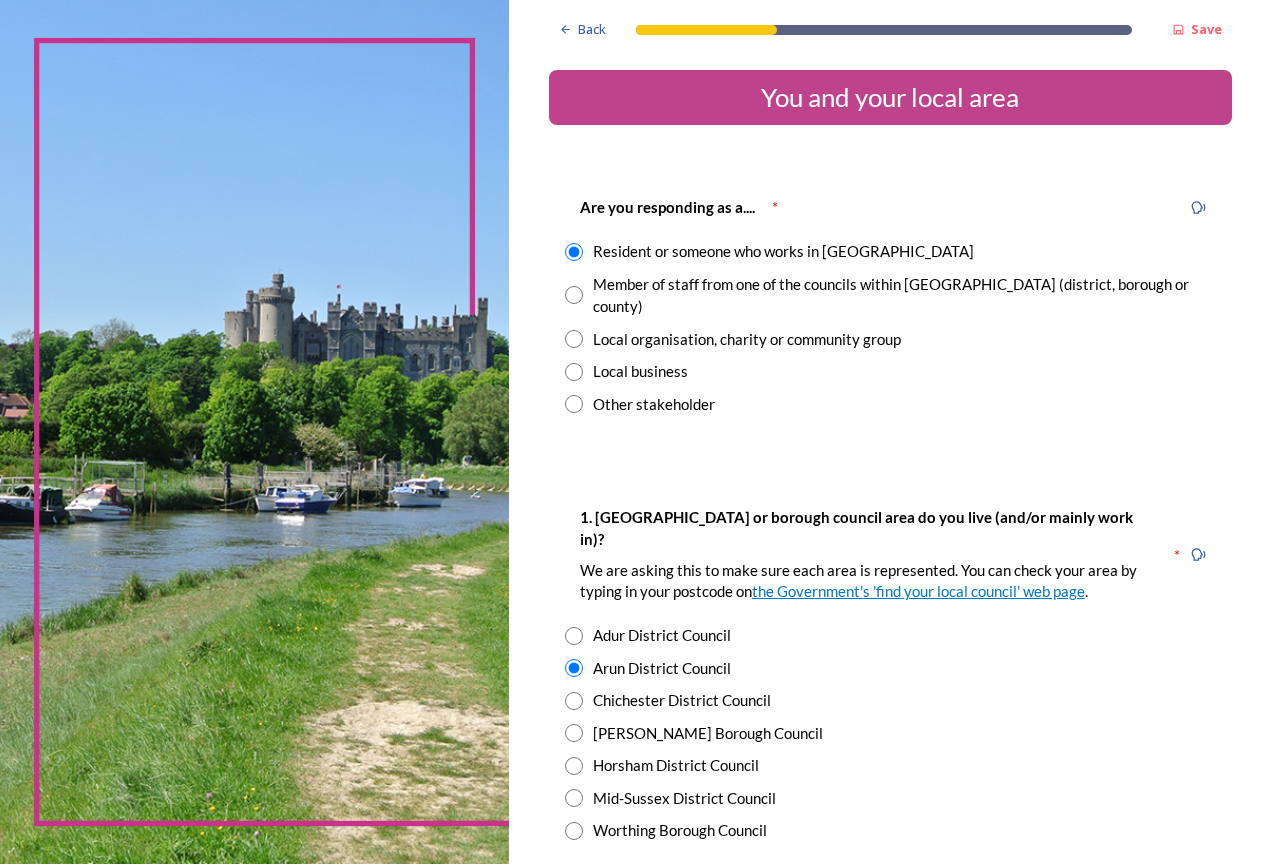 click on "Chichester District Council" at bounding box center (682, 700) 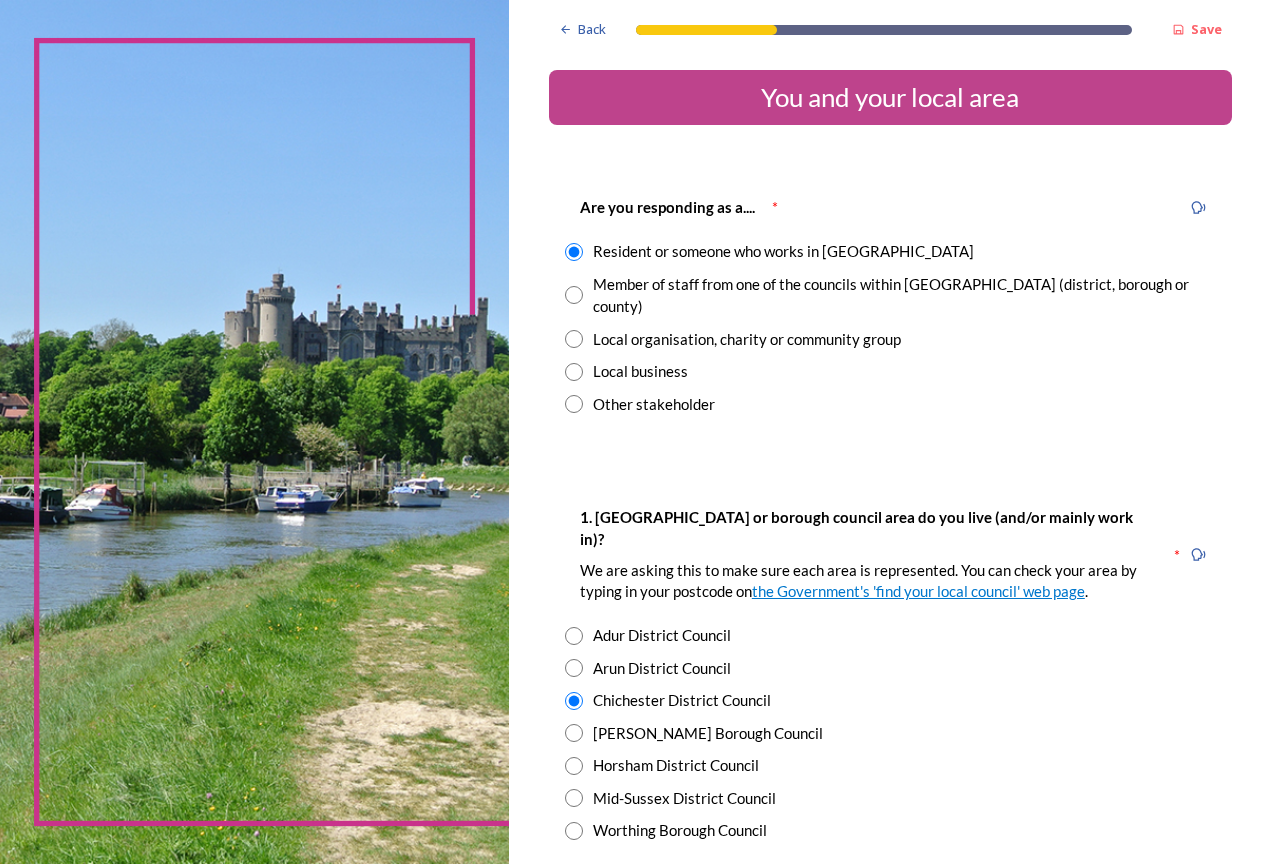 click on "Member of staff from one of the councils within West Sussex (district, borough or county)" at bounding box center [904, 295] 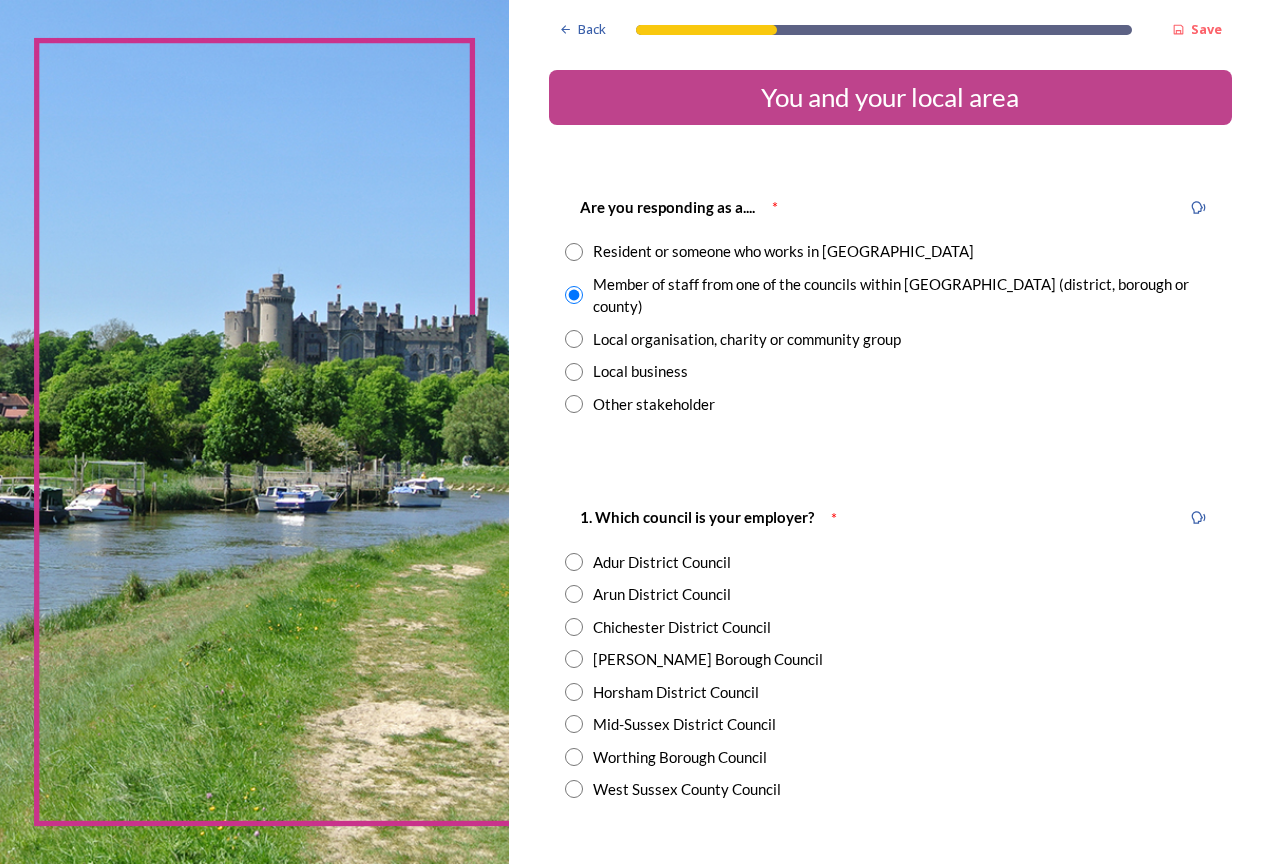 click on "Chichester District Council" at bounding box center (682, 627) 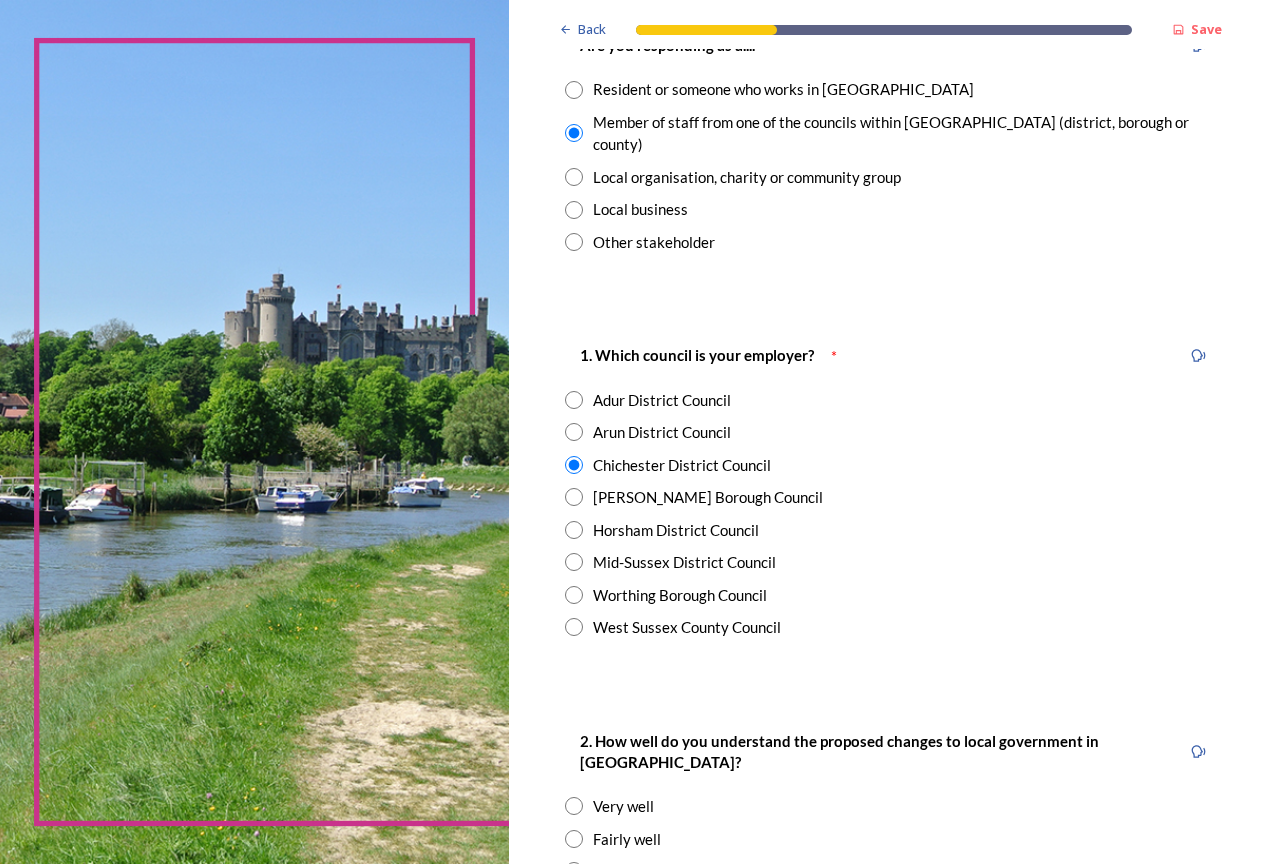 scroll, scrollTop: 400, scrollLeft: 0, axis: vertical 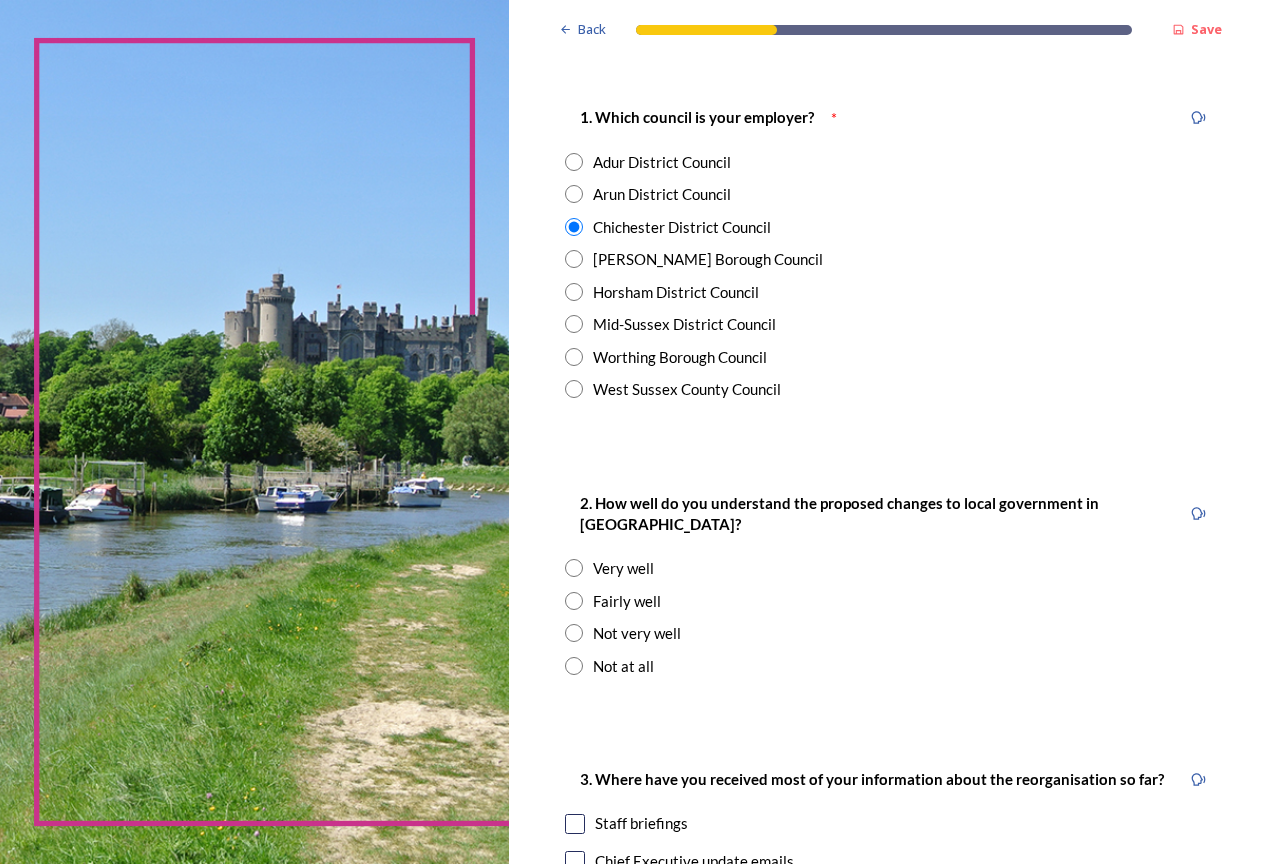 click on "Fairly well" at bounding box center [627, 601] 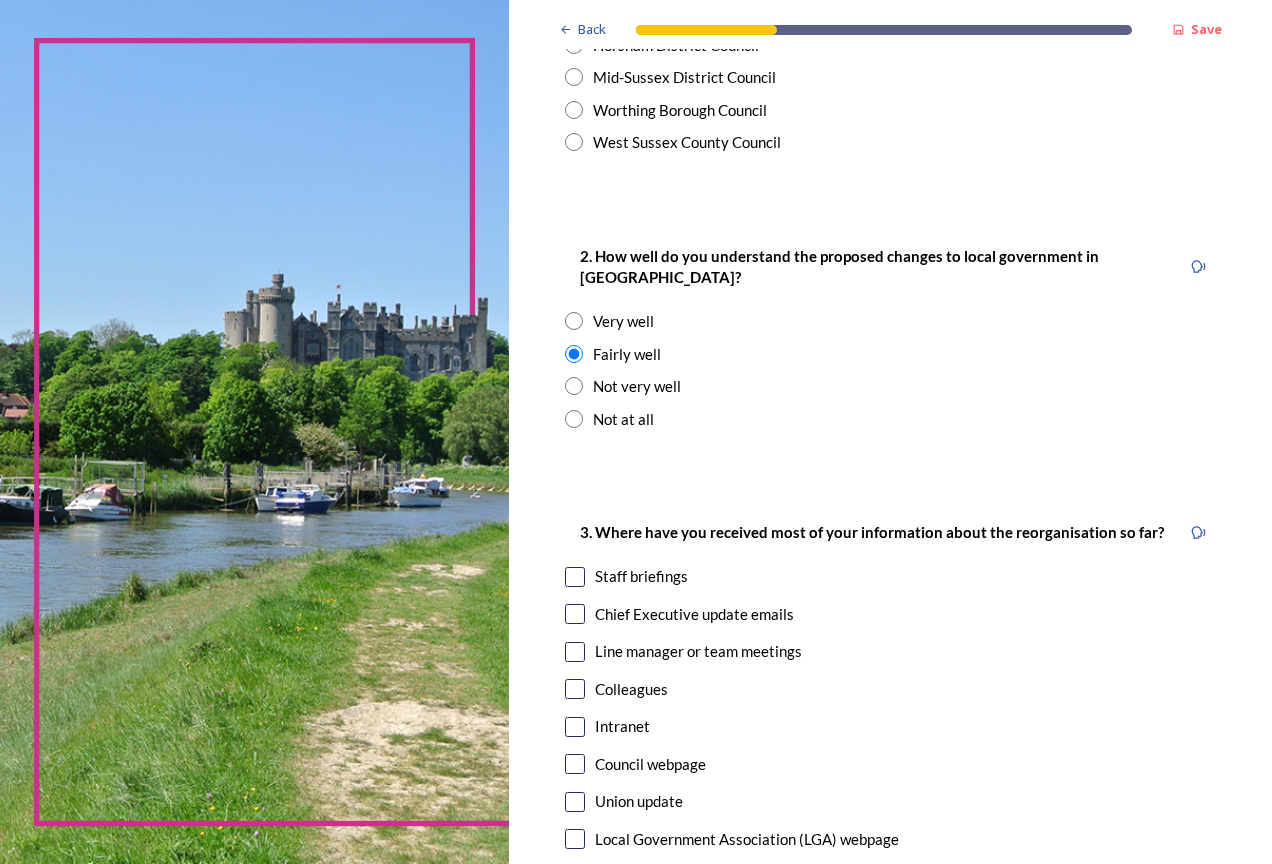 scroll, scrollTop: 700, scrollLeft: 0, axis: vertical 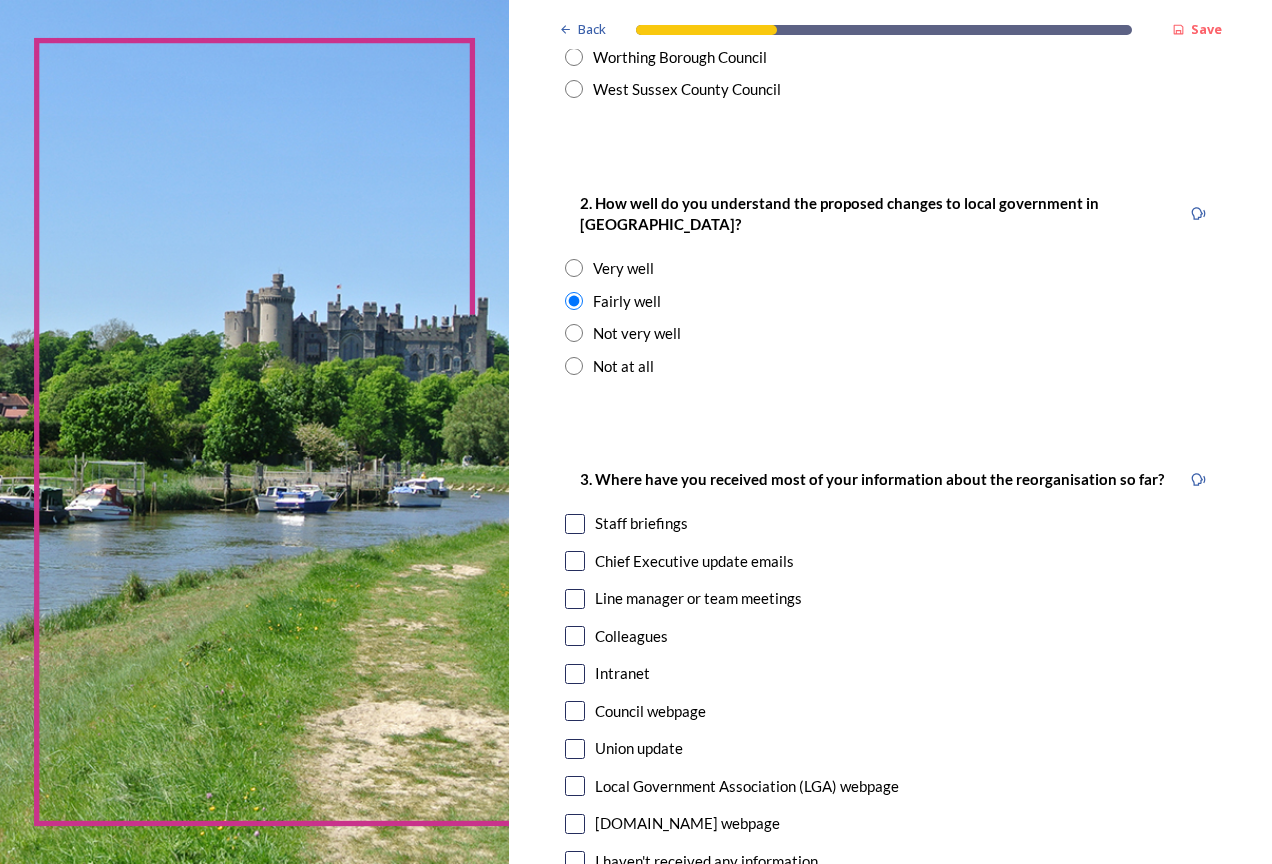 click at bounding box center (575, 561) 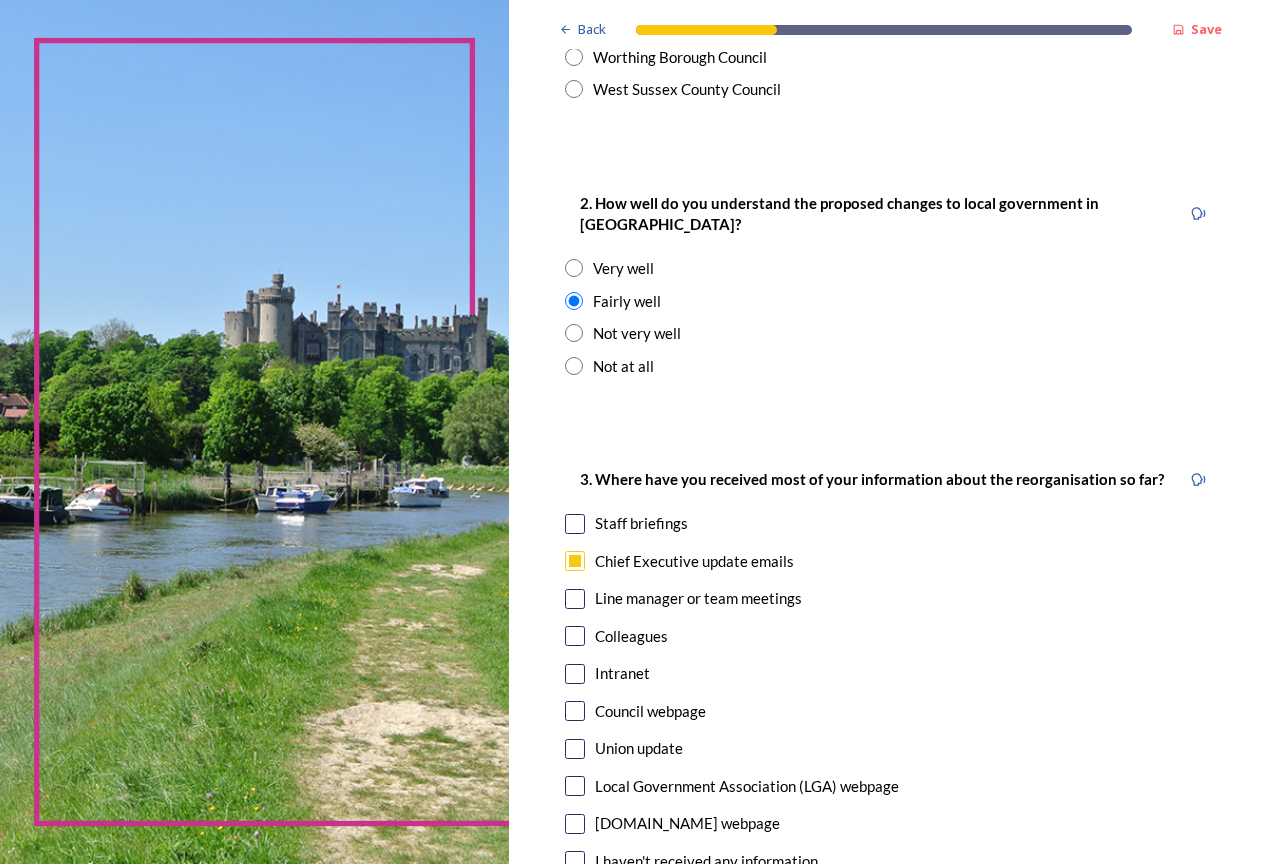 click at bounding box center [575, 524] 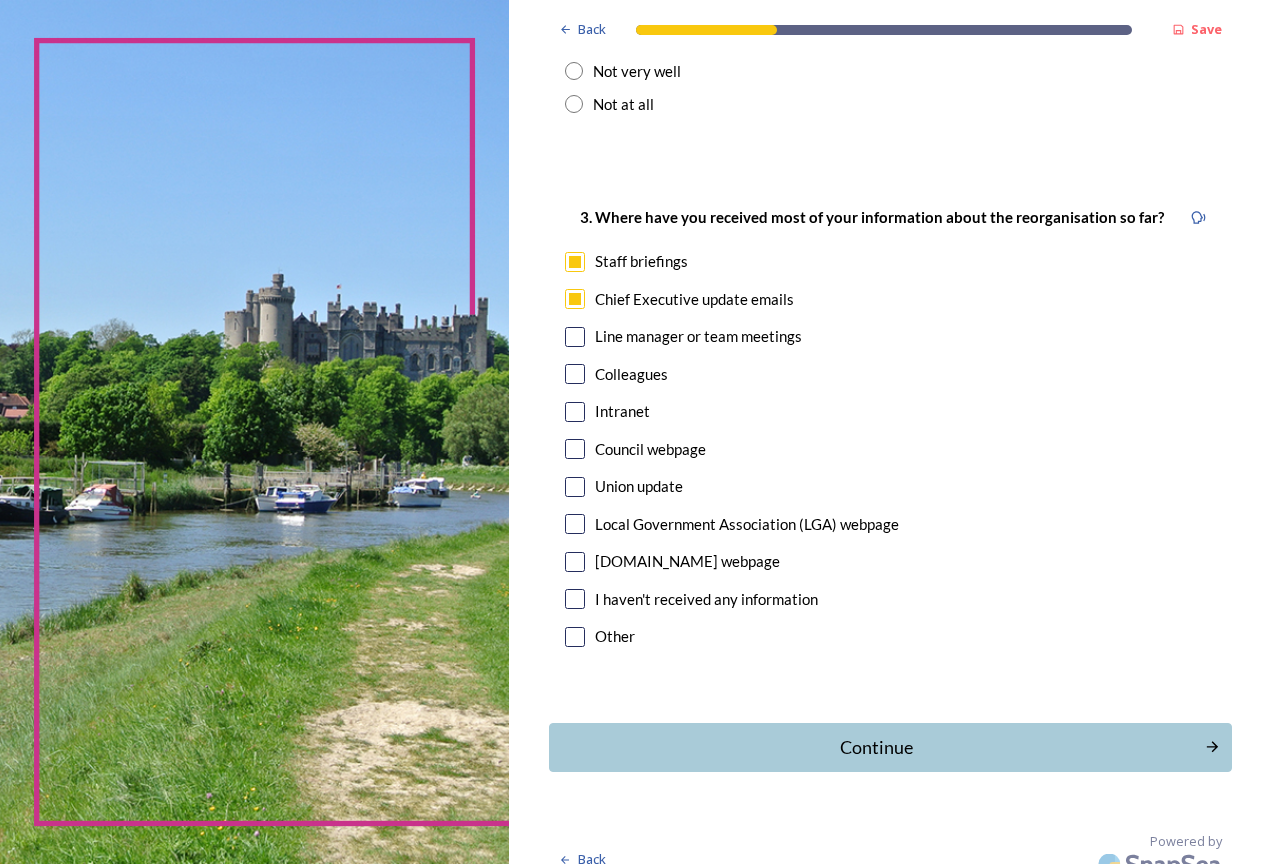 scroll, scrollTop: 963, scrollLeft: 0, axis: vertical 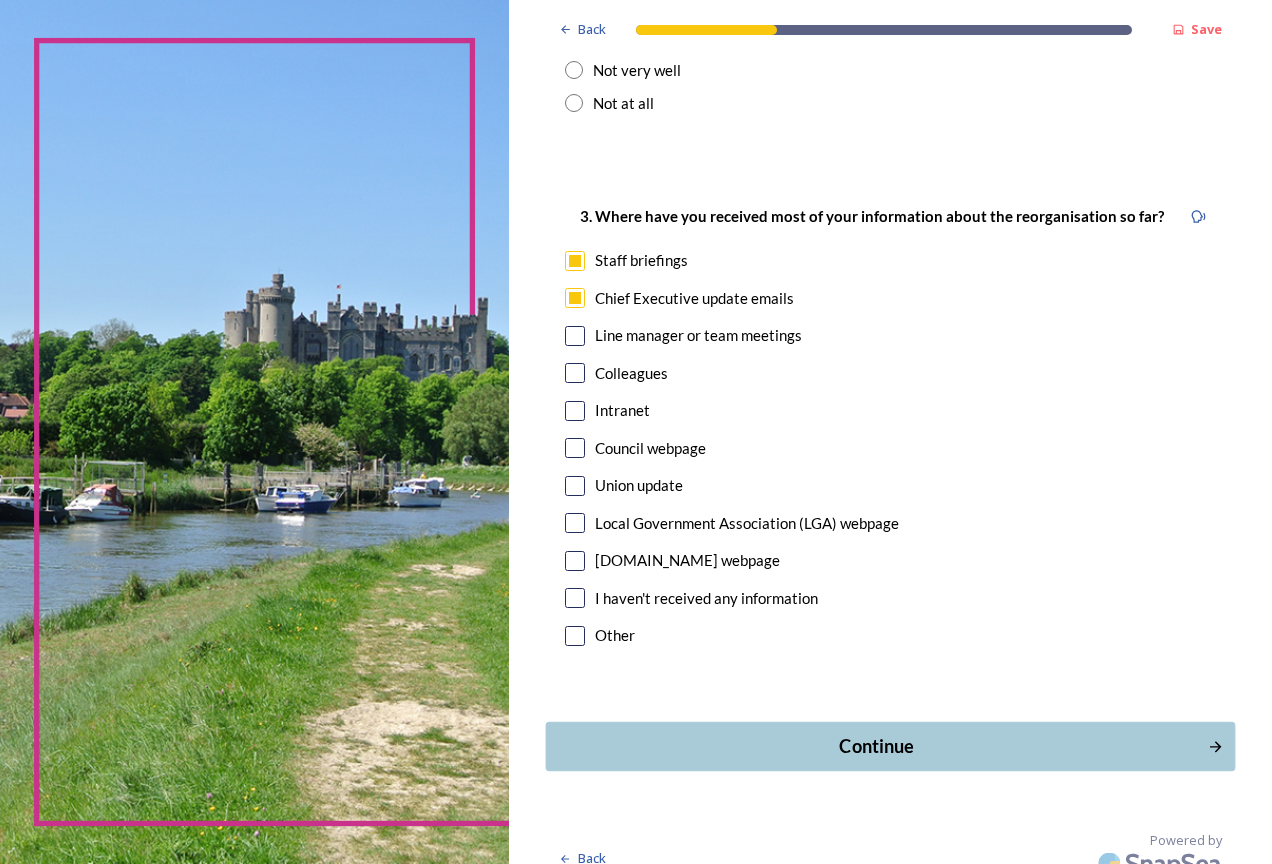 click on "Continue" at bounding box center (890, 746) 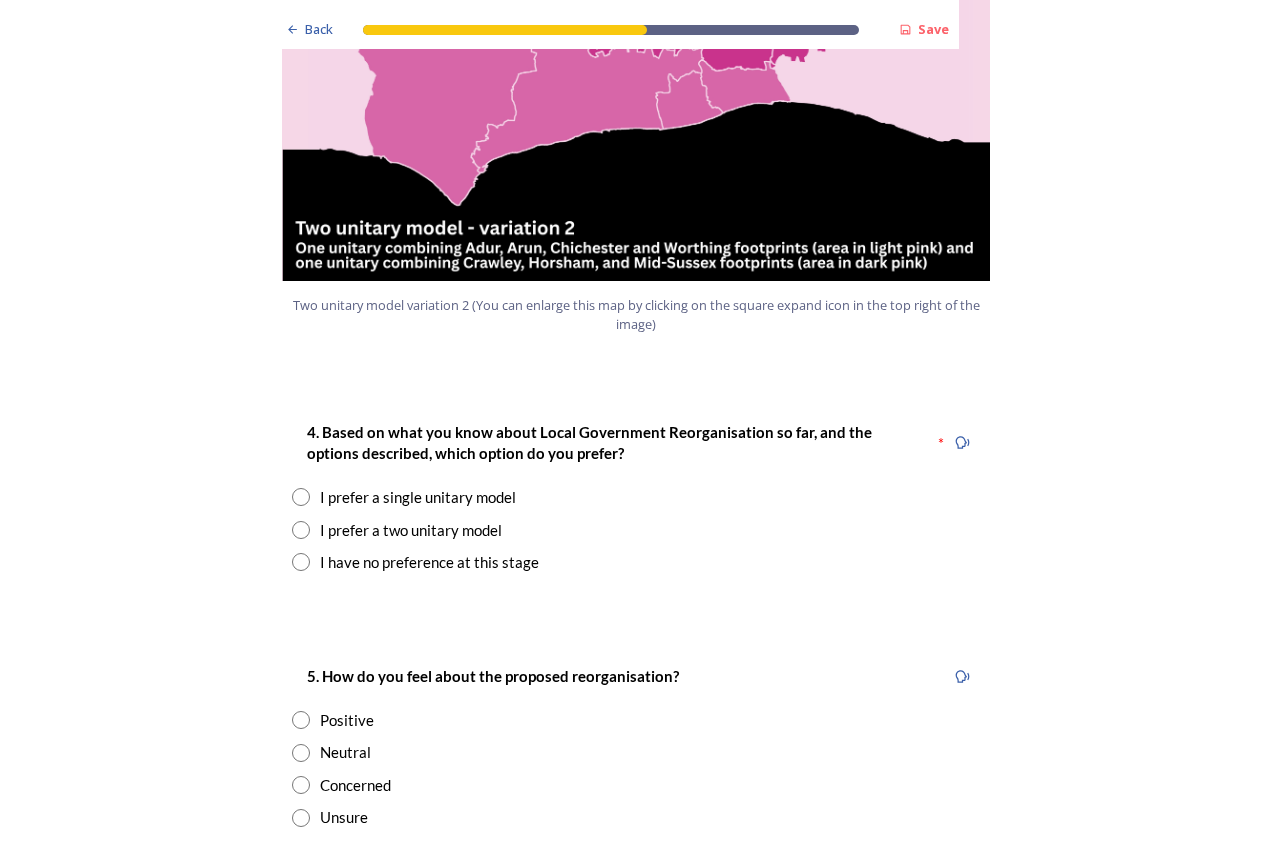 scroll, scrollTop: 2400, scrollLeft: 0, axis: vertical 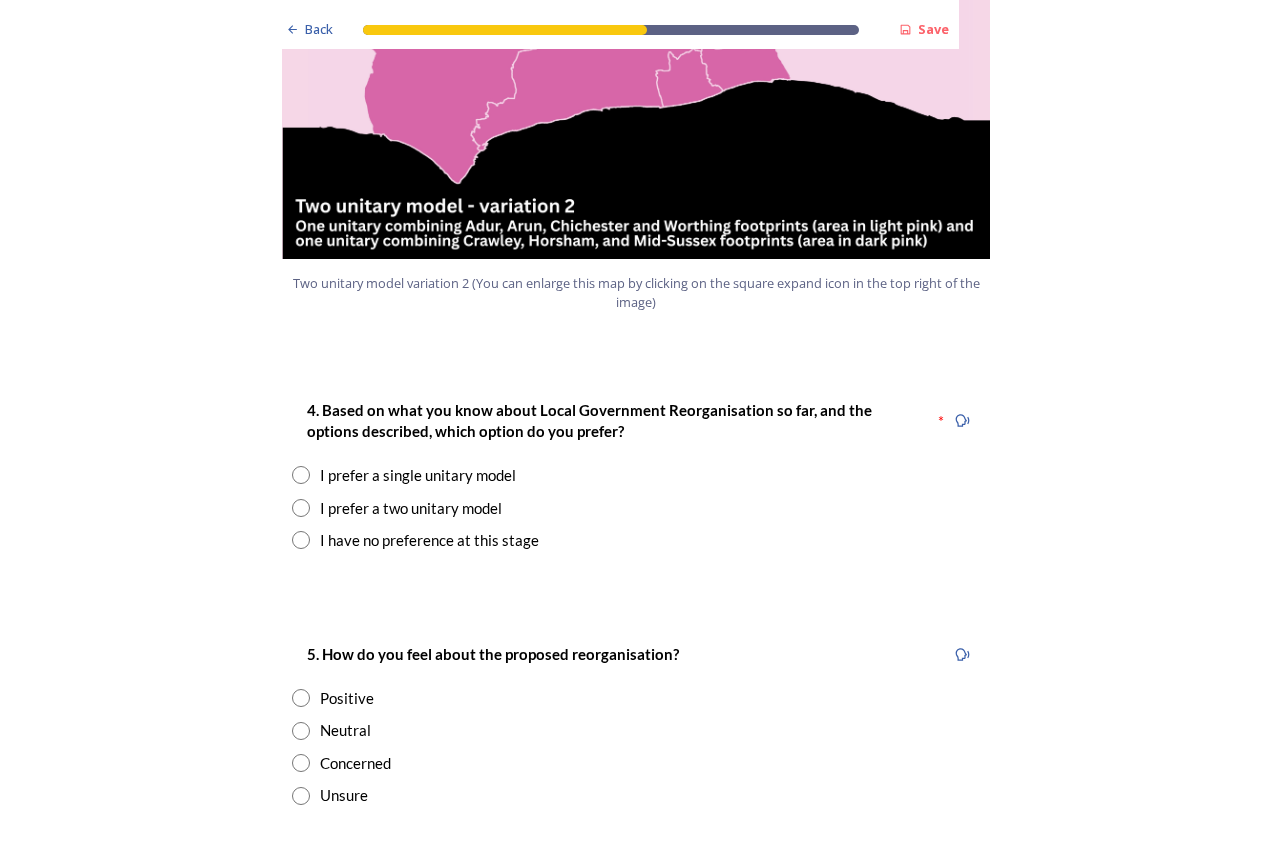 click on "I prefer a two unitary model" at bounding box center (411, 508) 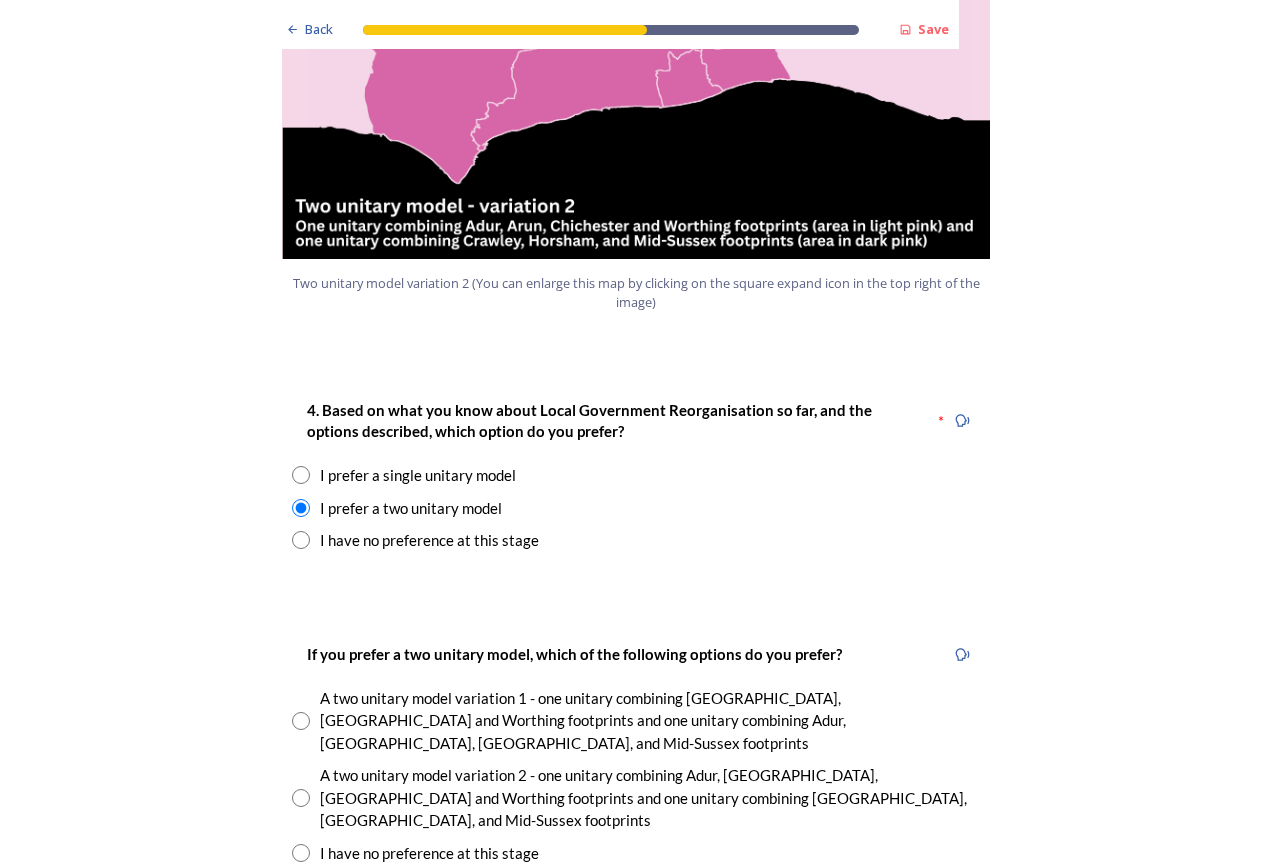 click on "I prefer a single unitary model" at bounding box center (418, 475) 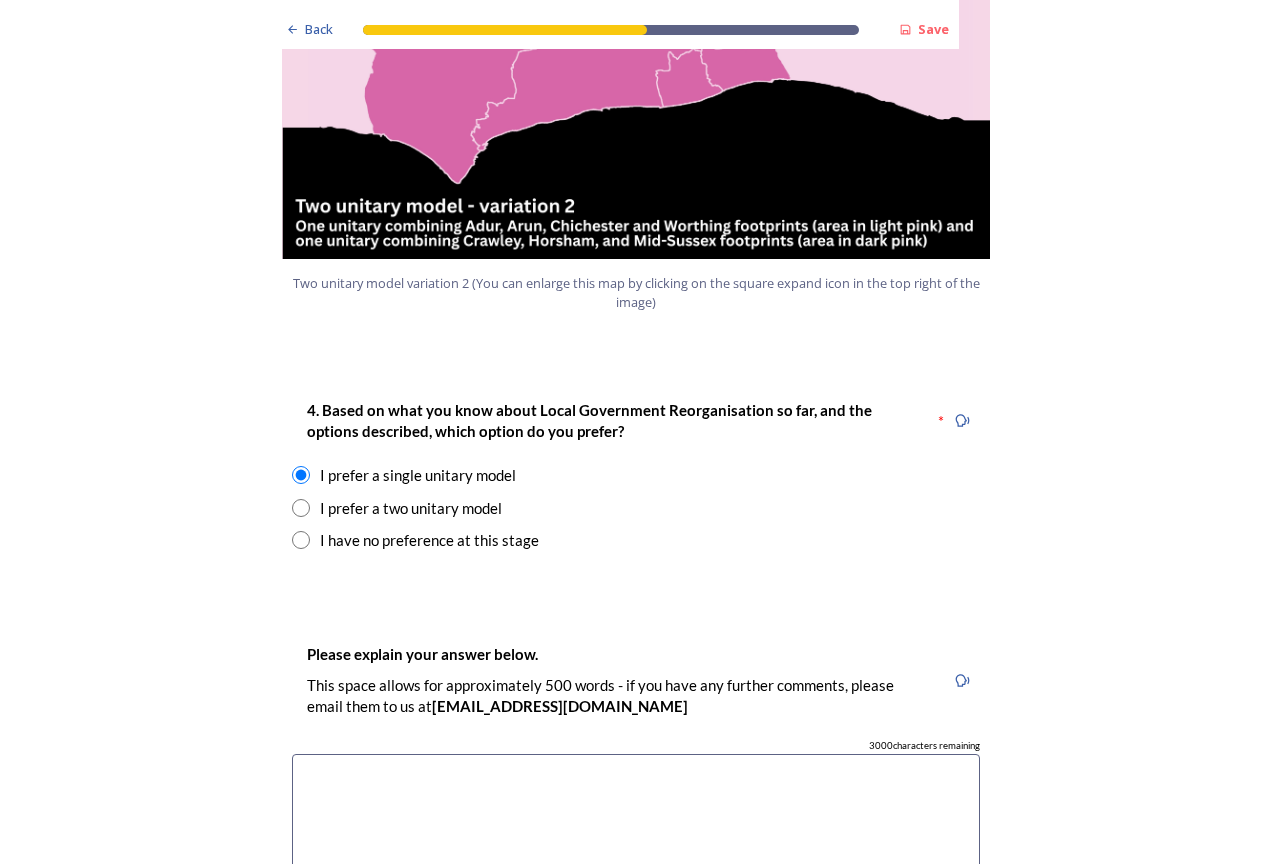 click on "I prefer a two unitary model" at bounding box center (411, 508) 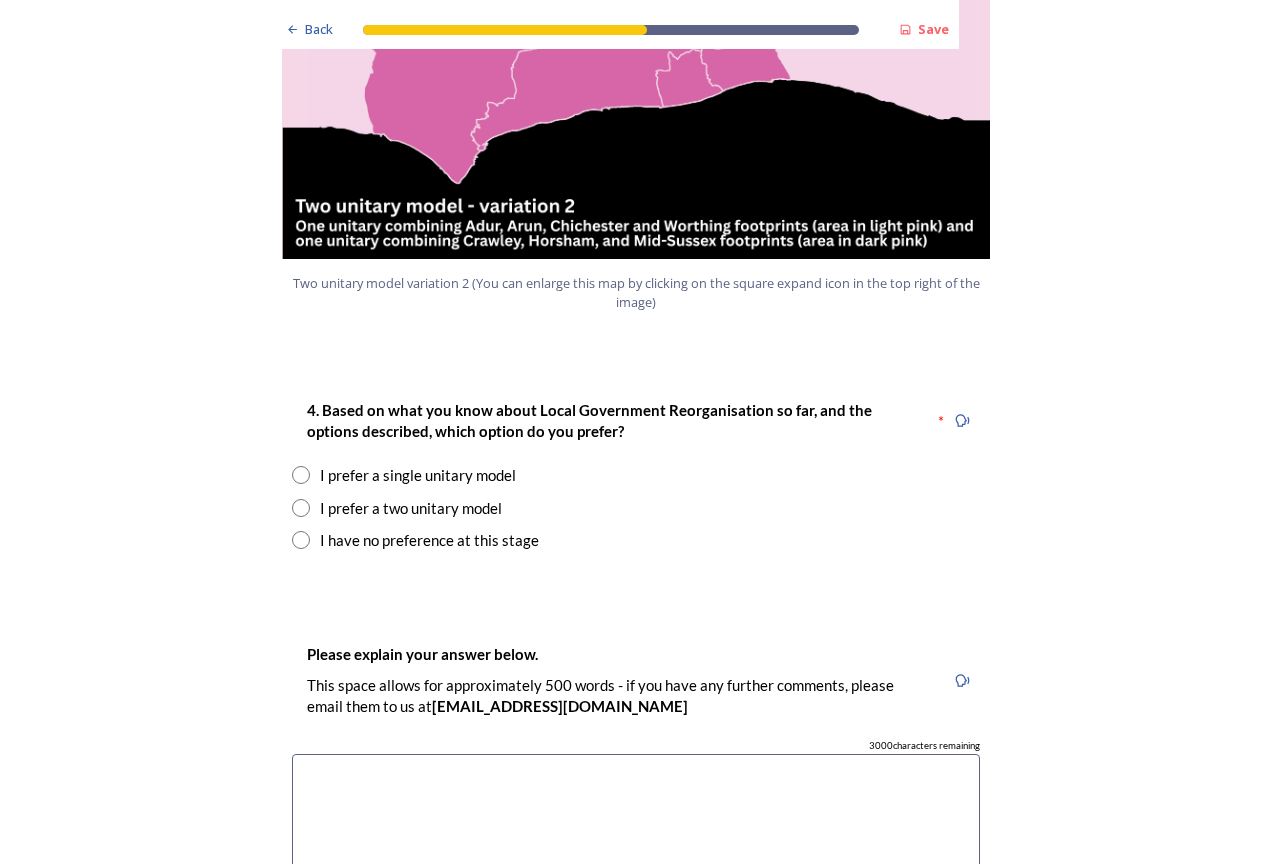 radio on "true" 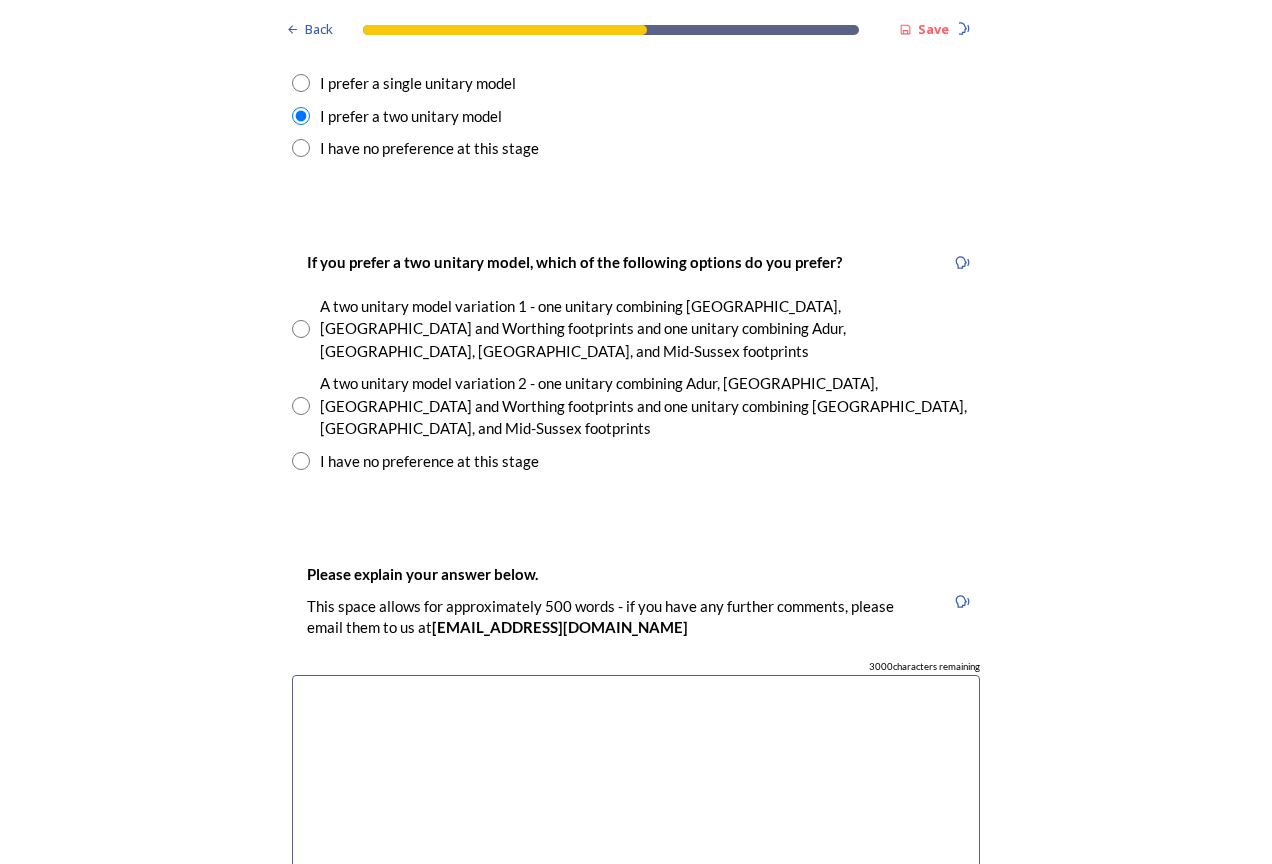 scroll, scrollTop: 2800, scrollLeft: 0, axis: vertical 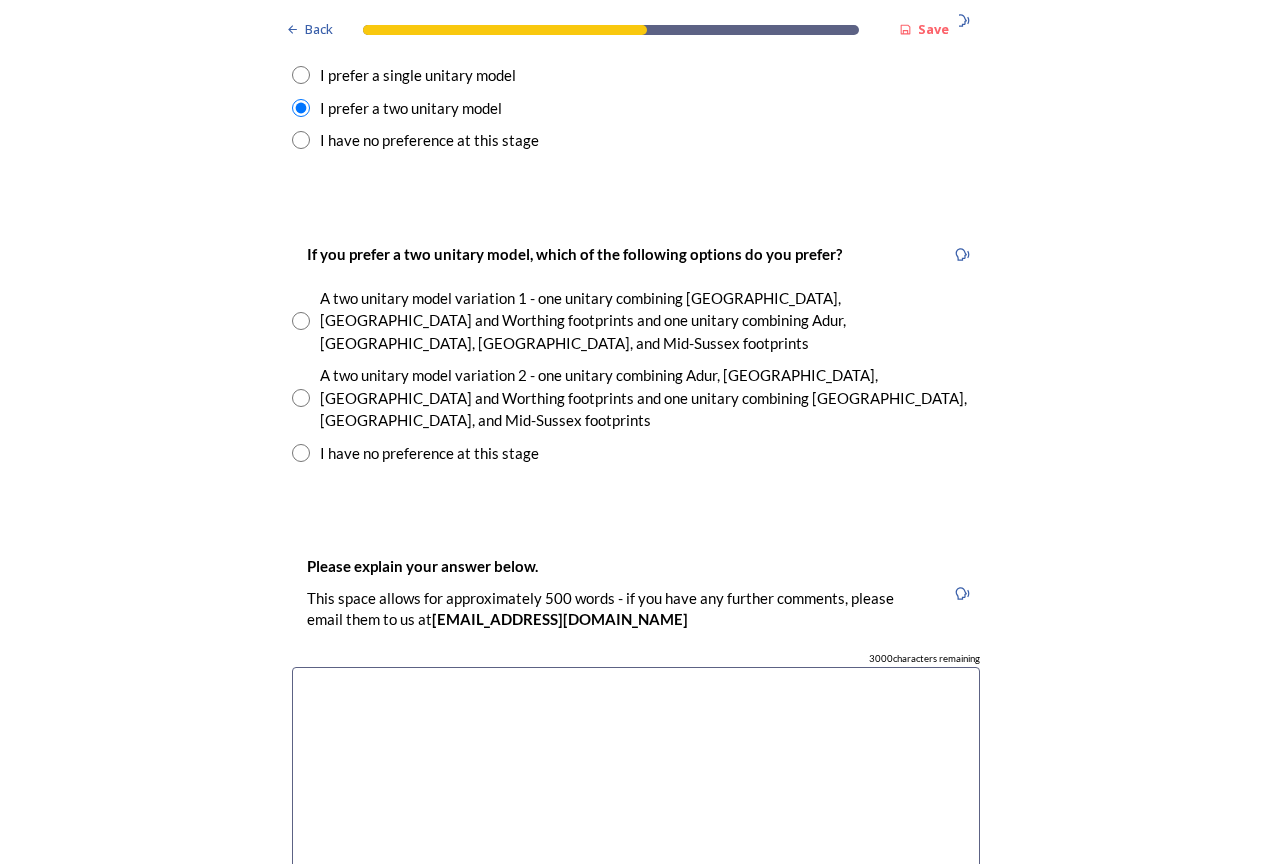 click at bounding box center [301, 398] 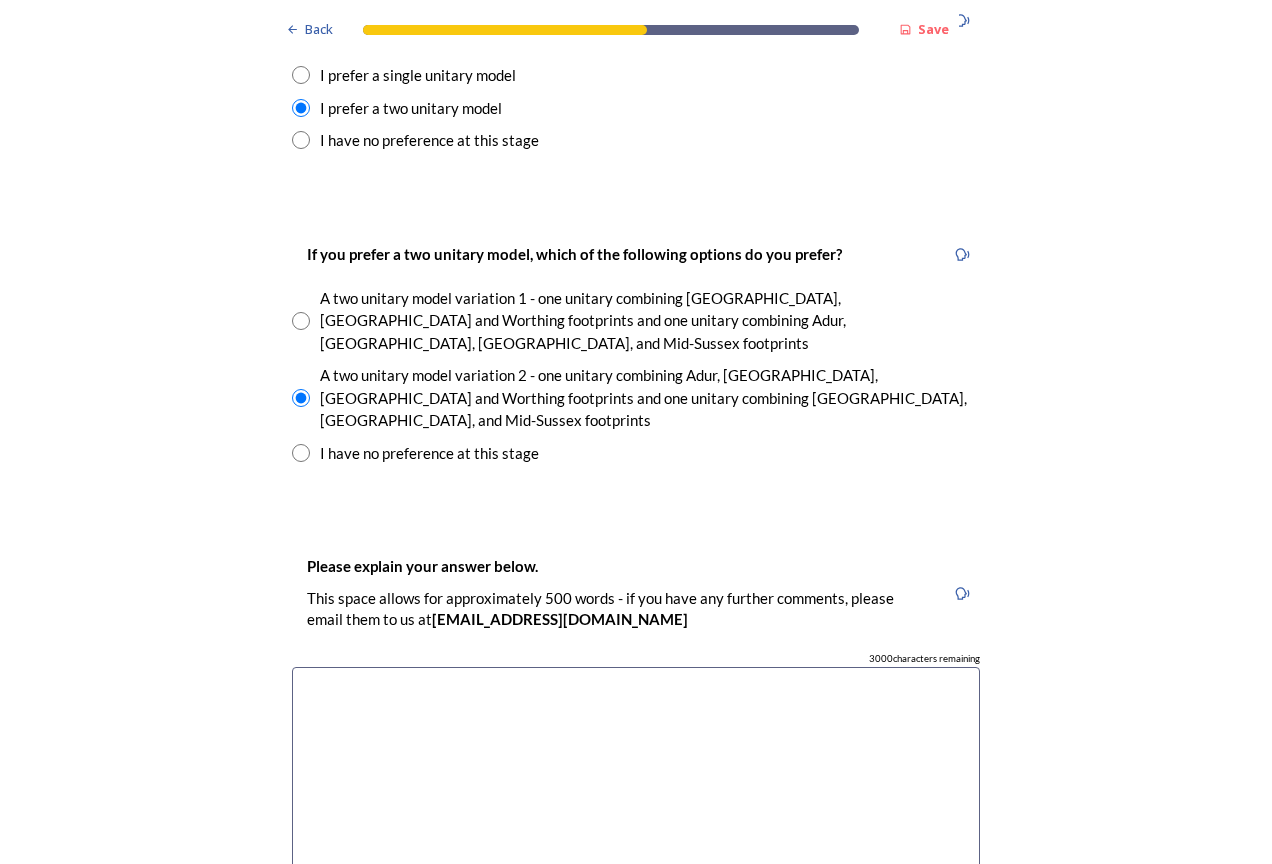 click at bounding box center (636, 779) 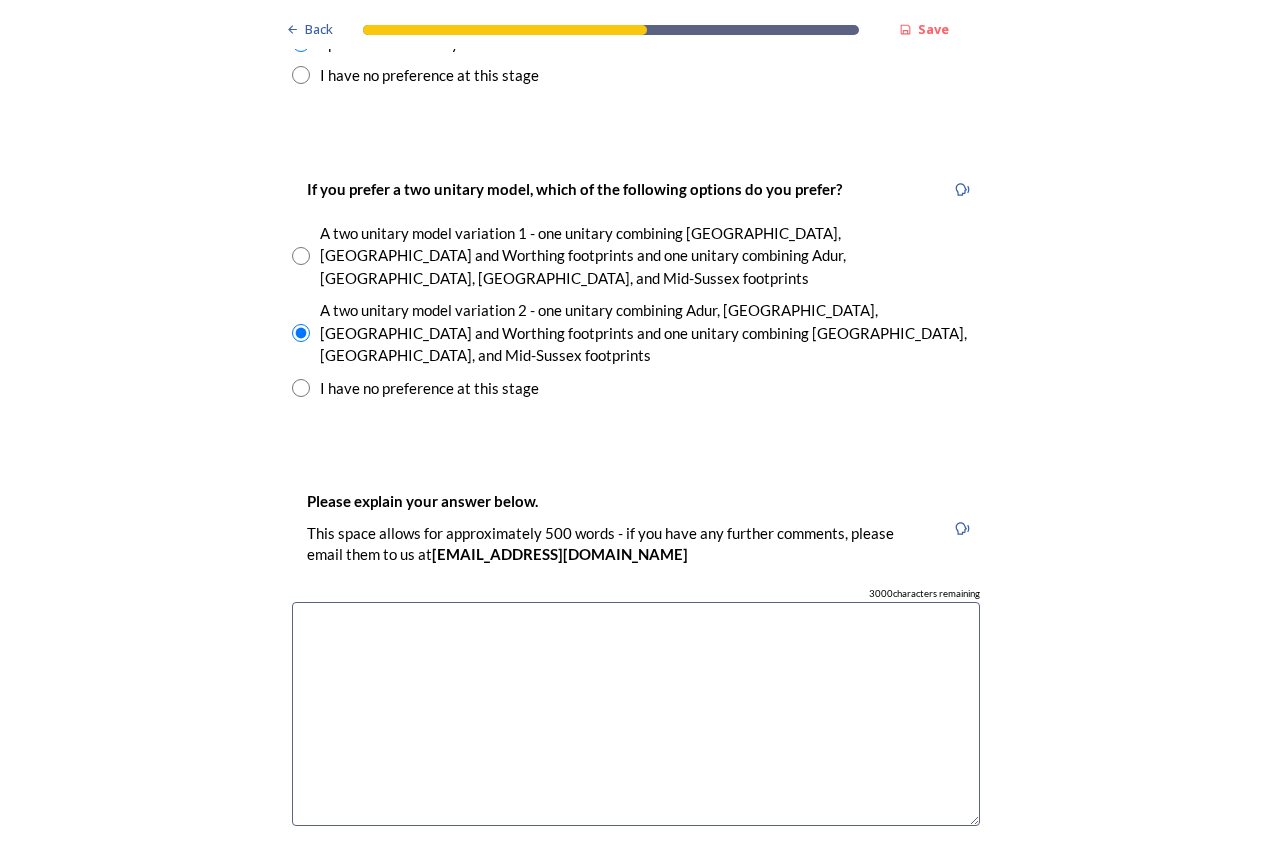 scroll, scrollTop: 2900, scrollLeft: 0, axis: vertical 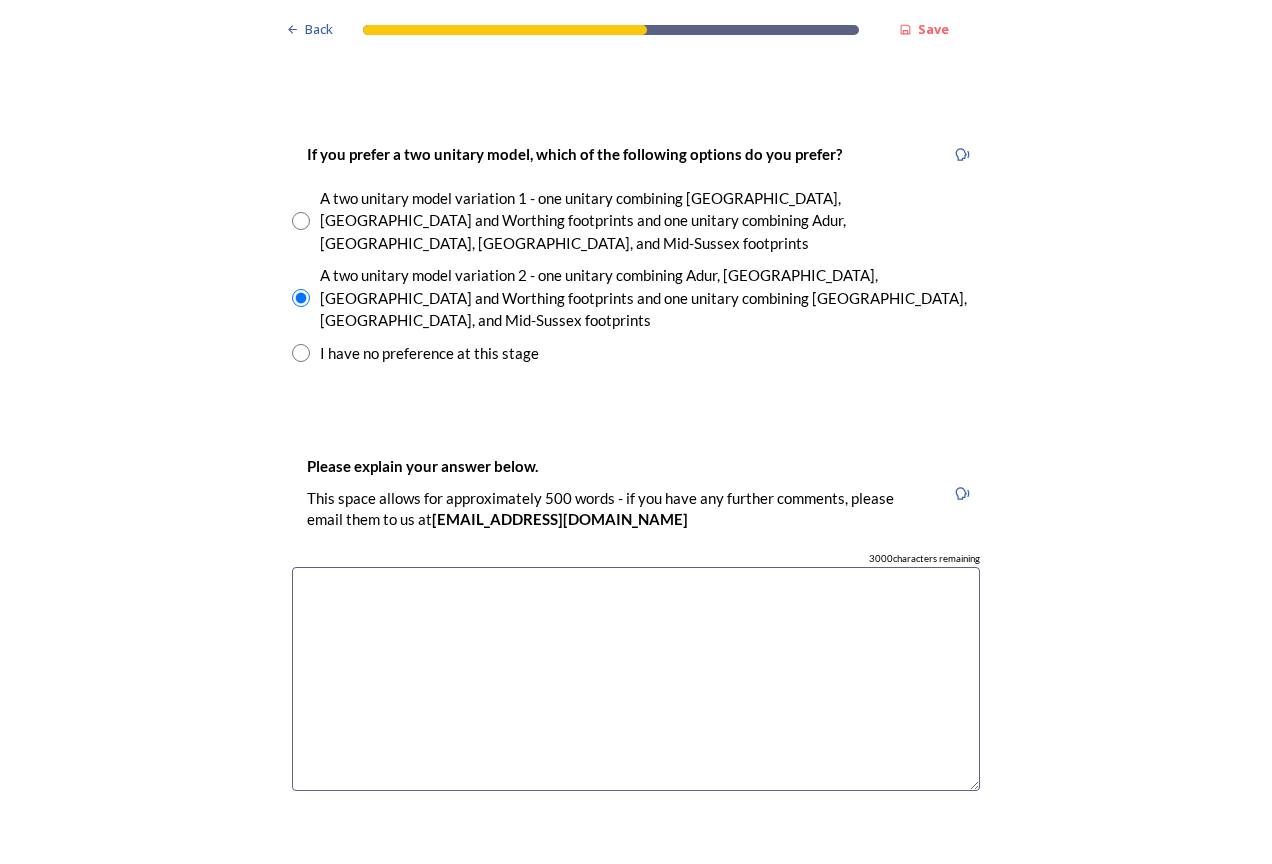 click at bounding box center [636, 679] 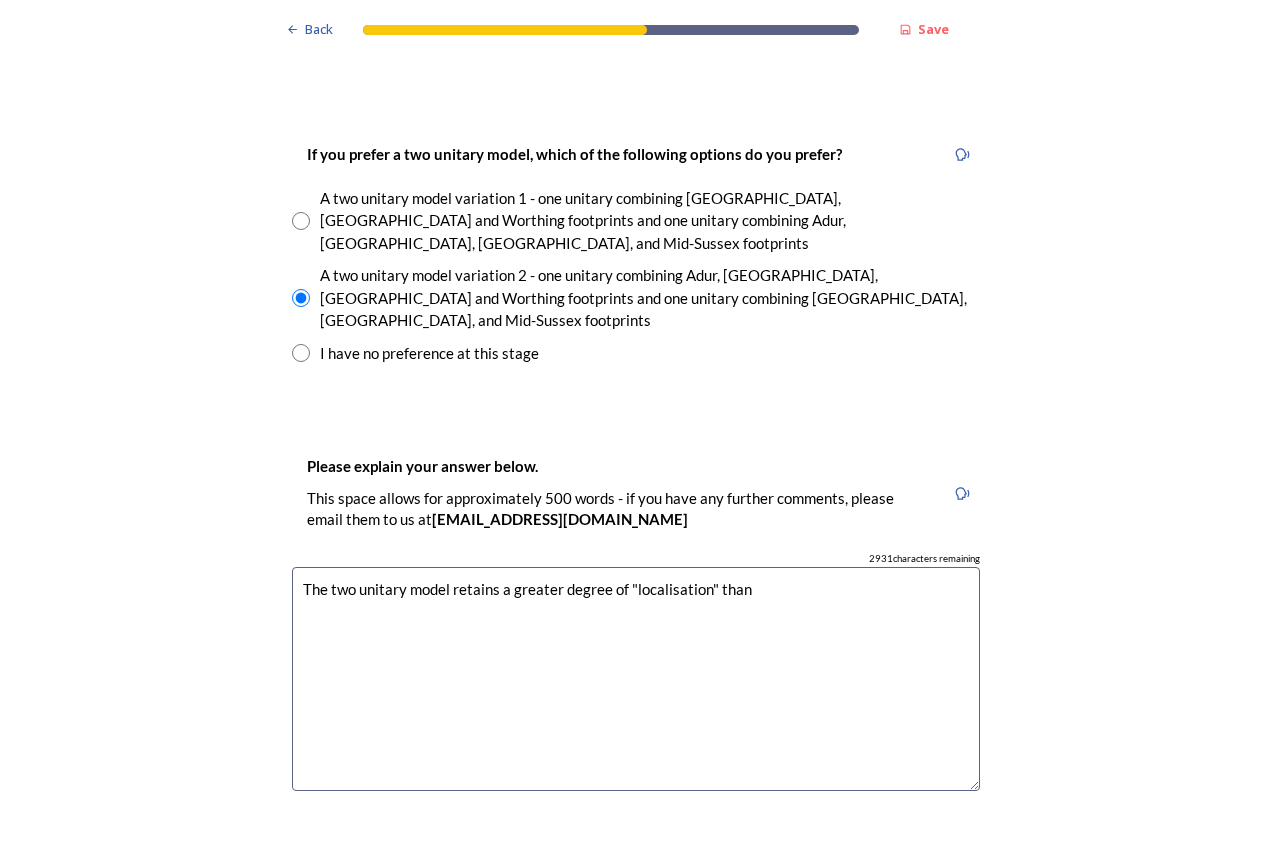 click on "The two unitary model retains a greater degree of "localisation" than" at bounding box center (636, 679) 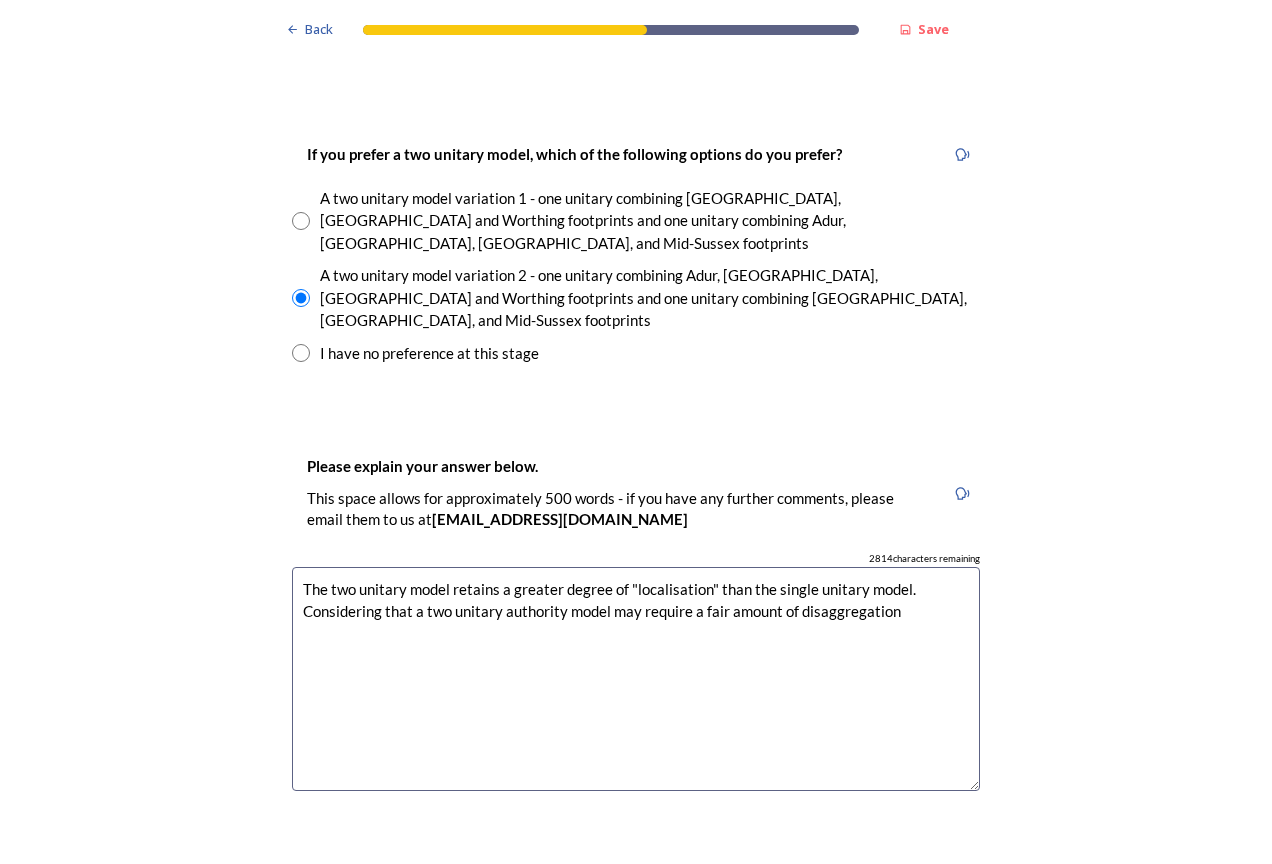 drag, startPoint x: 892, startPoint y: 485, endPoint x: 914, endPoint y: 508, distance: 31.827662 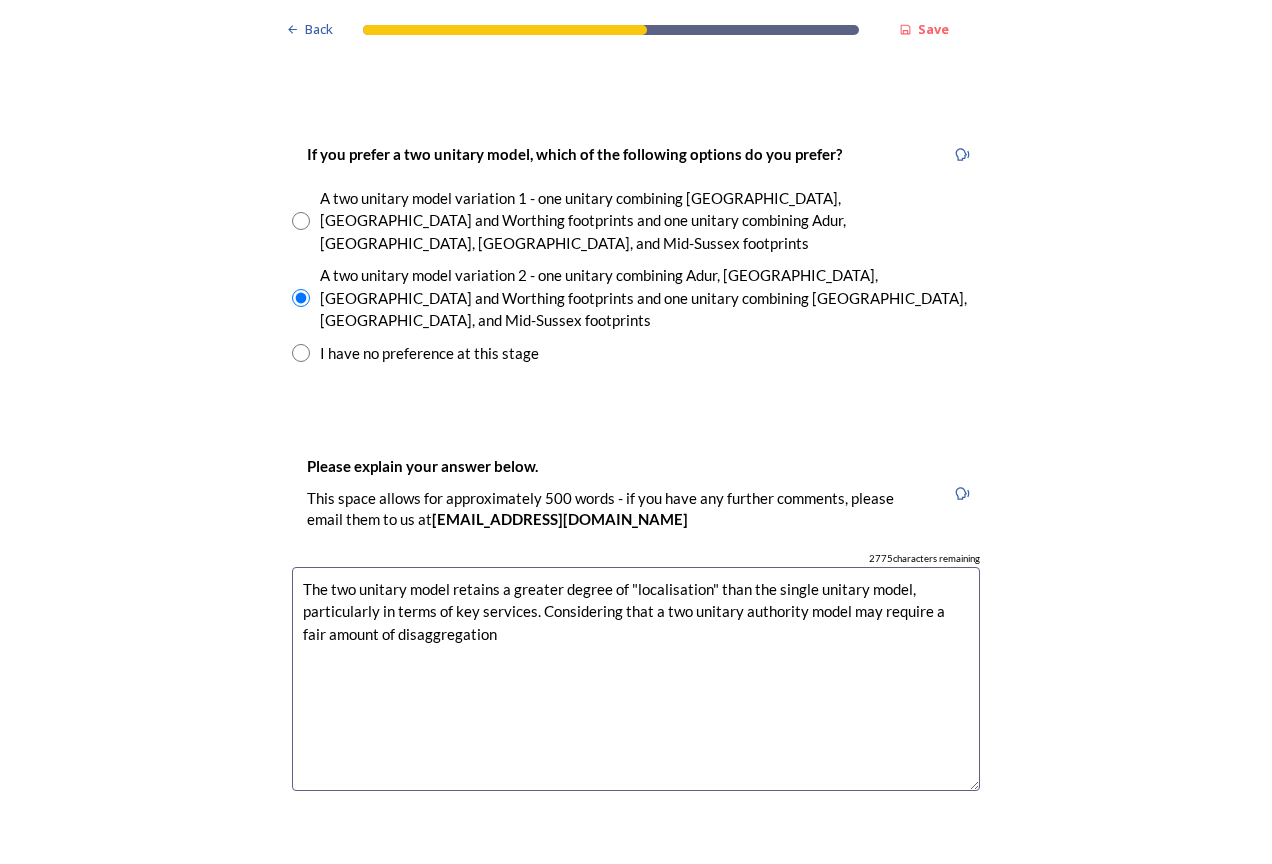 click on "The two unitary model retains a greater degree of "localisation" than the single unitary model, particularly in terms of key services. Considering that a two unitary authority model may require a fair amount of disaggregation" at bounding box center [636, 679] 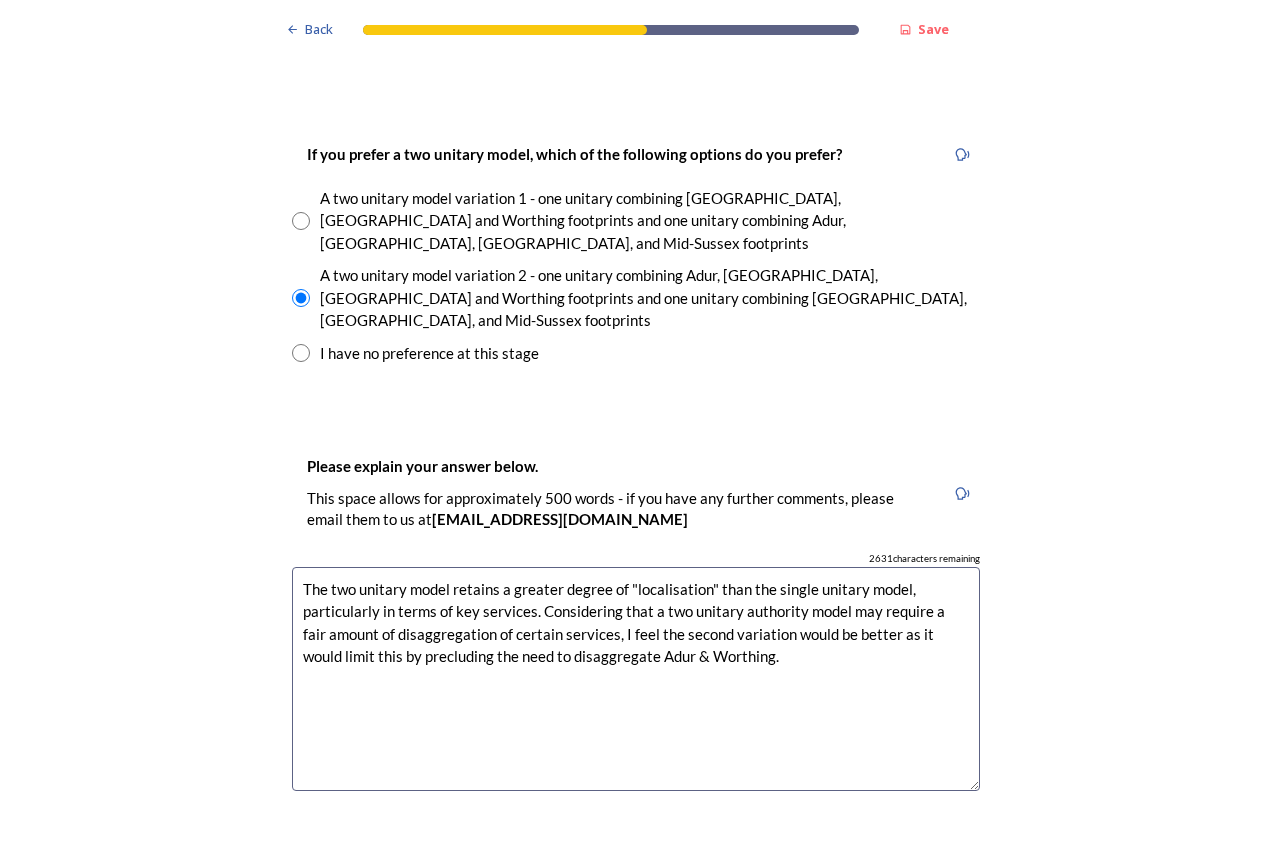 scroll, scrollTop: 3400, scrollLeft: 0, axis: vertical 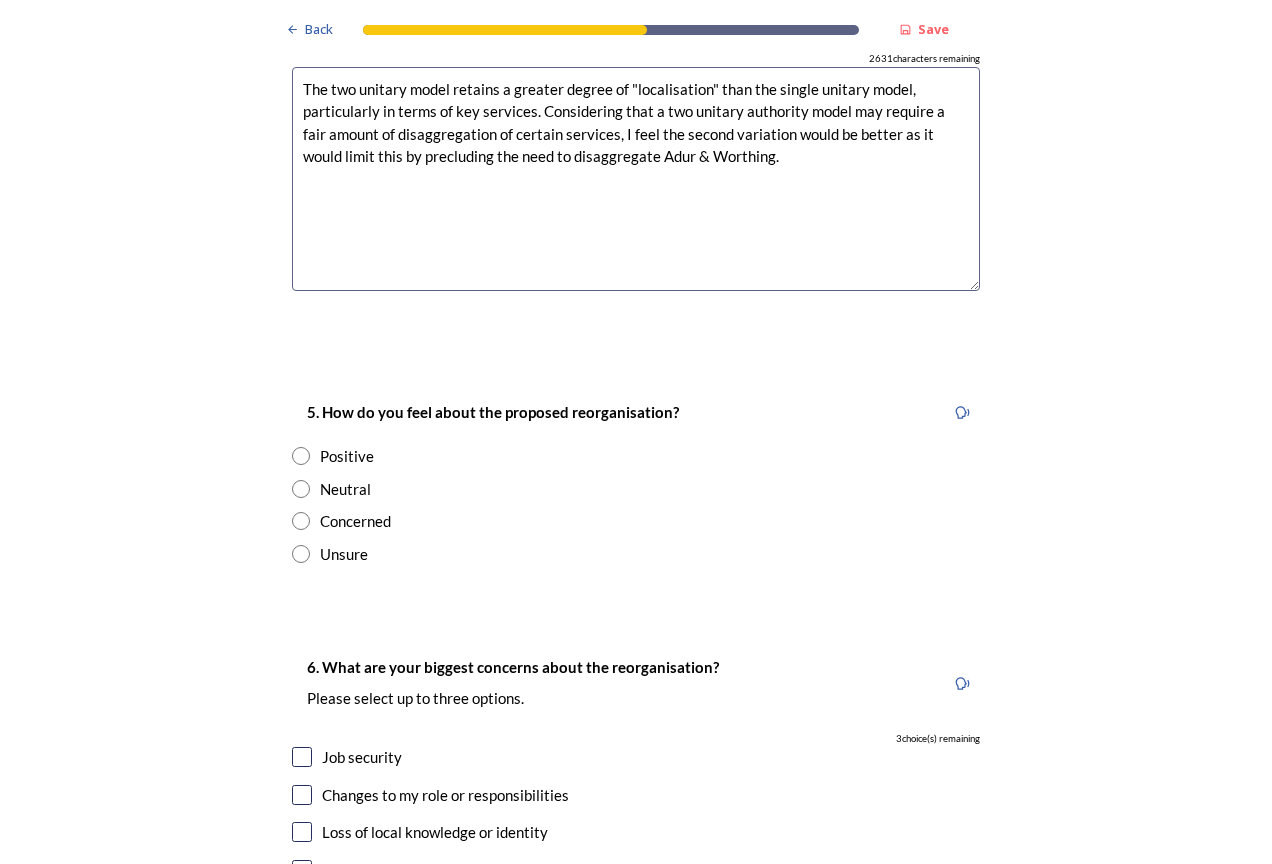 type on "The two unitary model retains a greater degree of "localisation" than the single unitary model, particularly in terms of key services. Considering that a two unitary authority model may require a fair amount of disaggregation of certain services, I feel the second variation would be better as it would limit this by precluding the need to disaggregate Adur & Worthing." 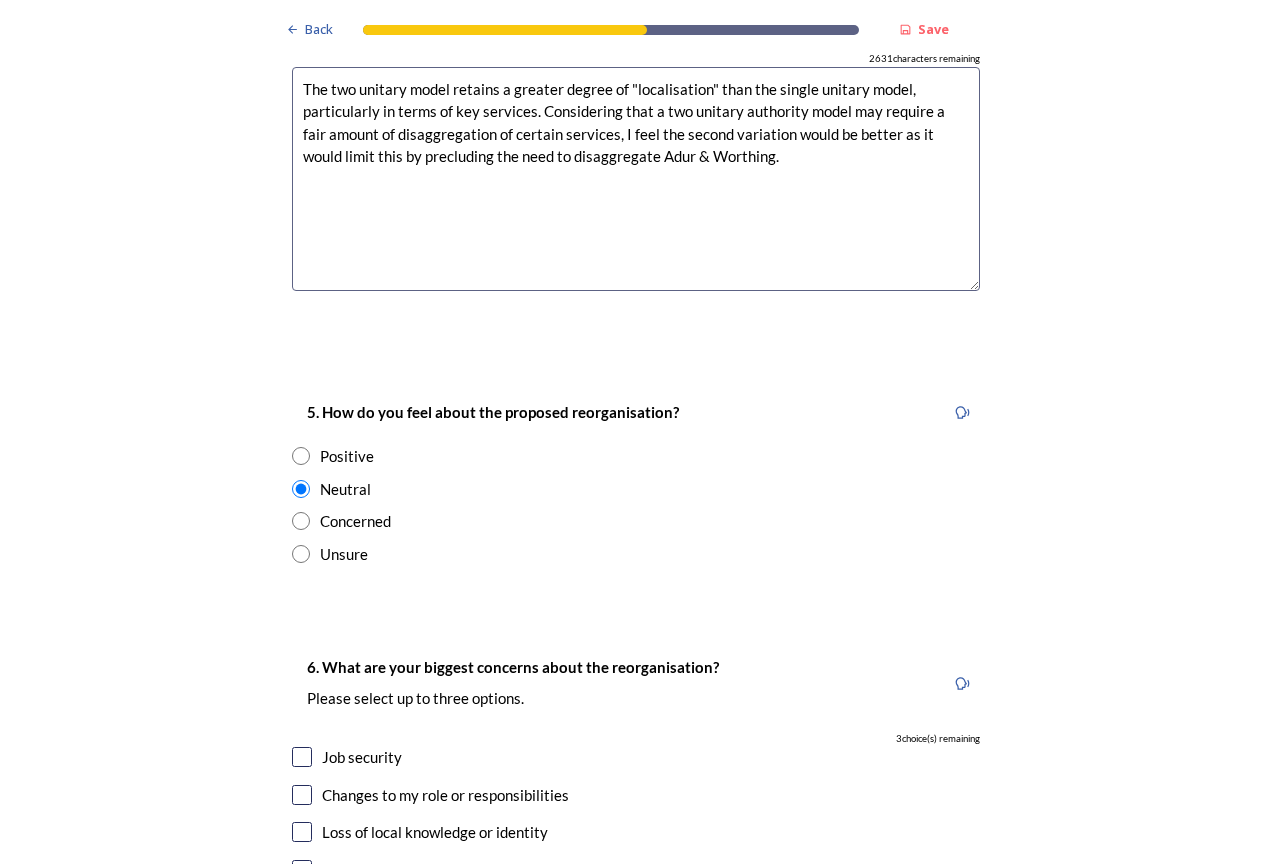click at bounding box center [301, 456] 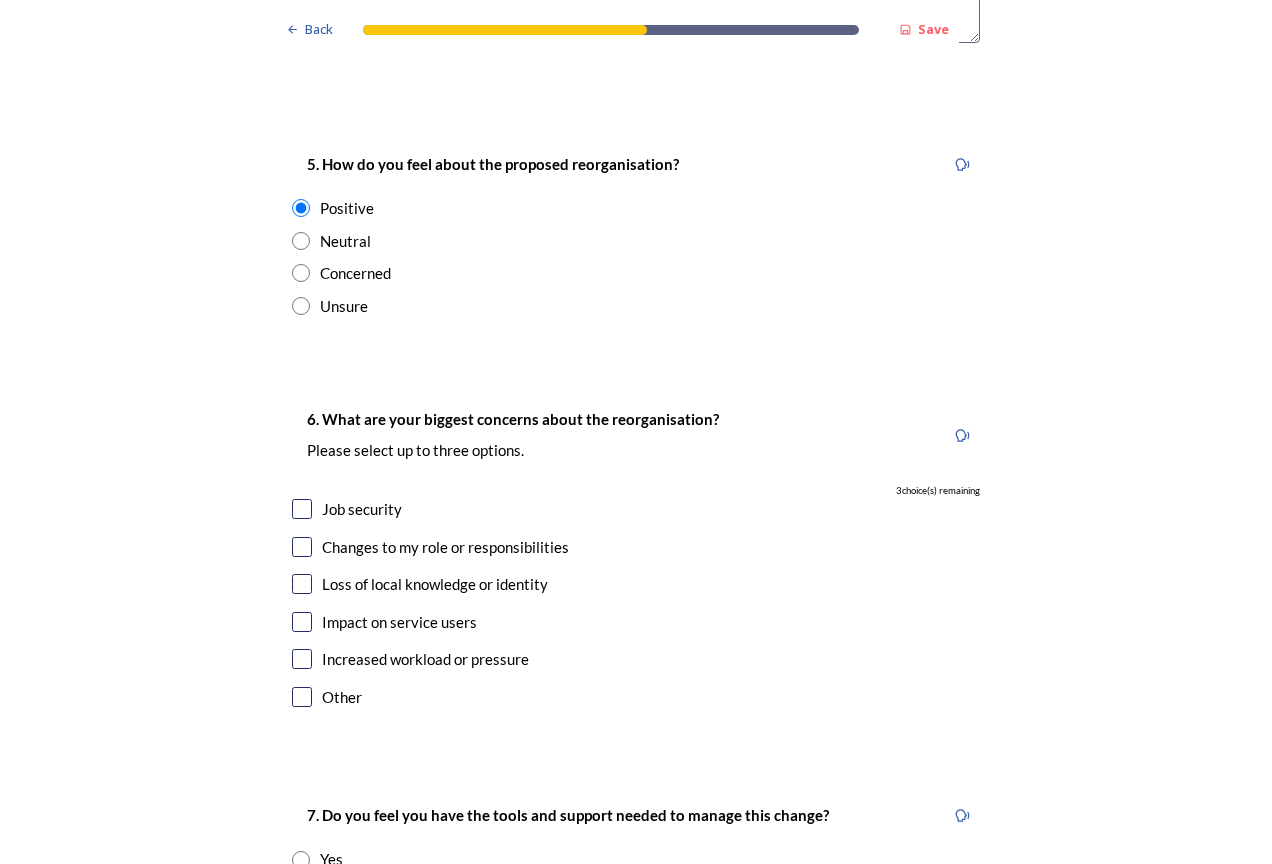 scroll, scrollTop: 3700, scrollLeft: 0, axis: vertical 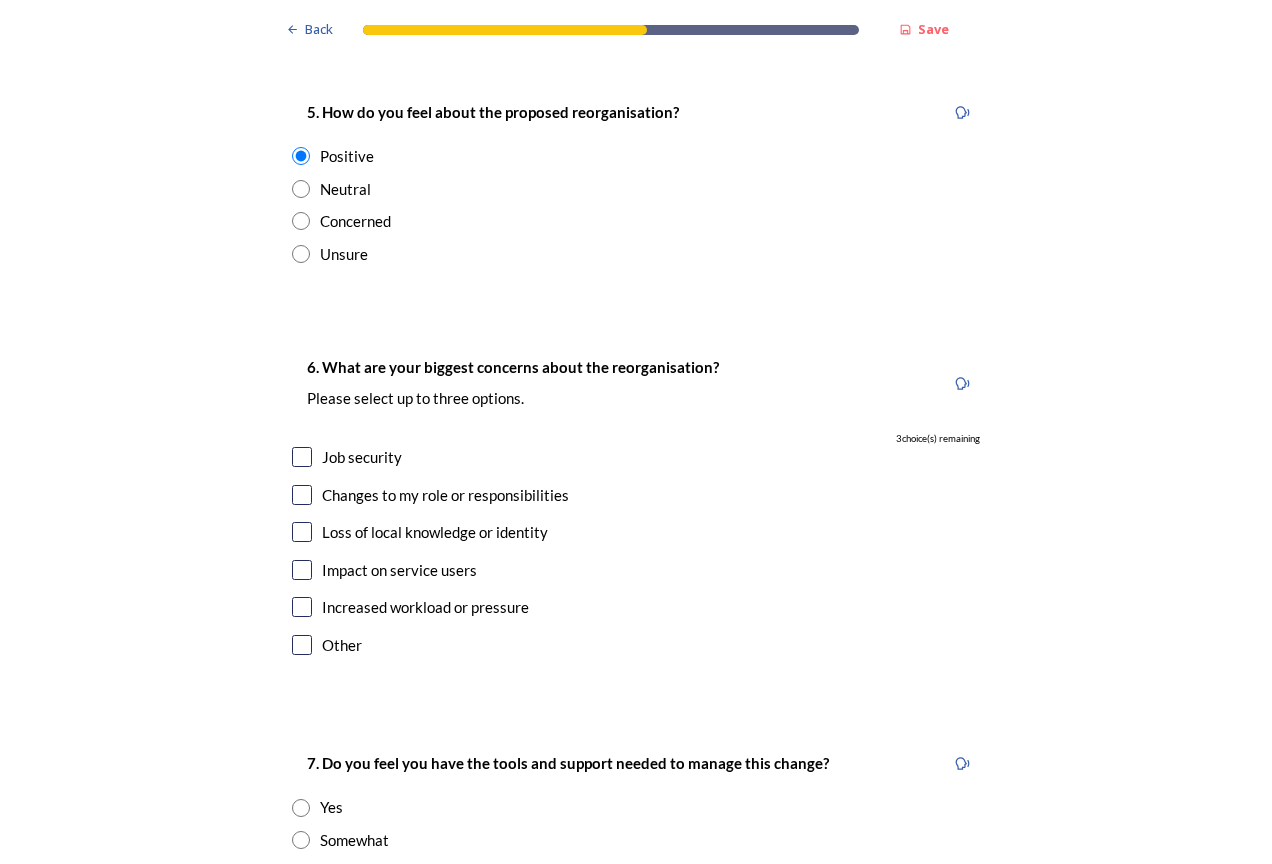 click at bounding box center (302, 532) 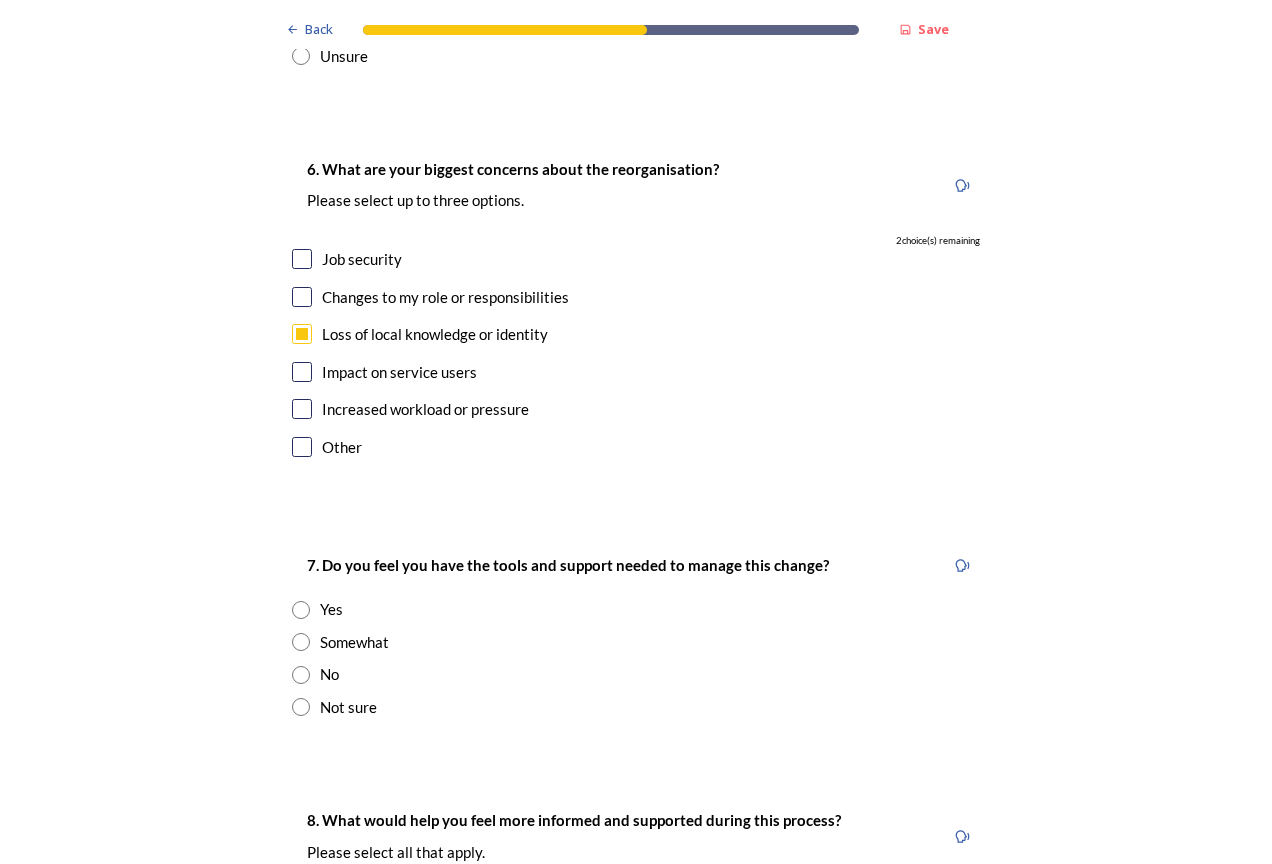 scroll, scrollTop: 3900, scrollLeft: 0, axis: vertical 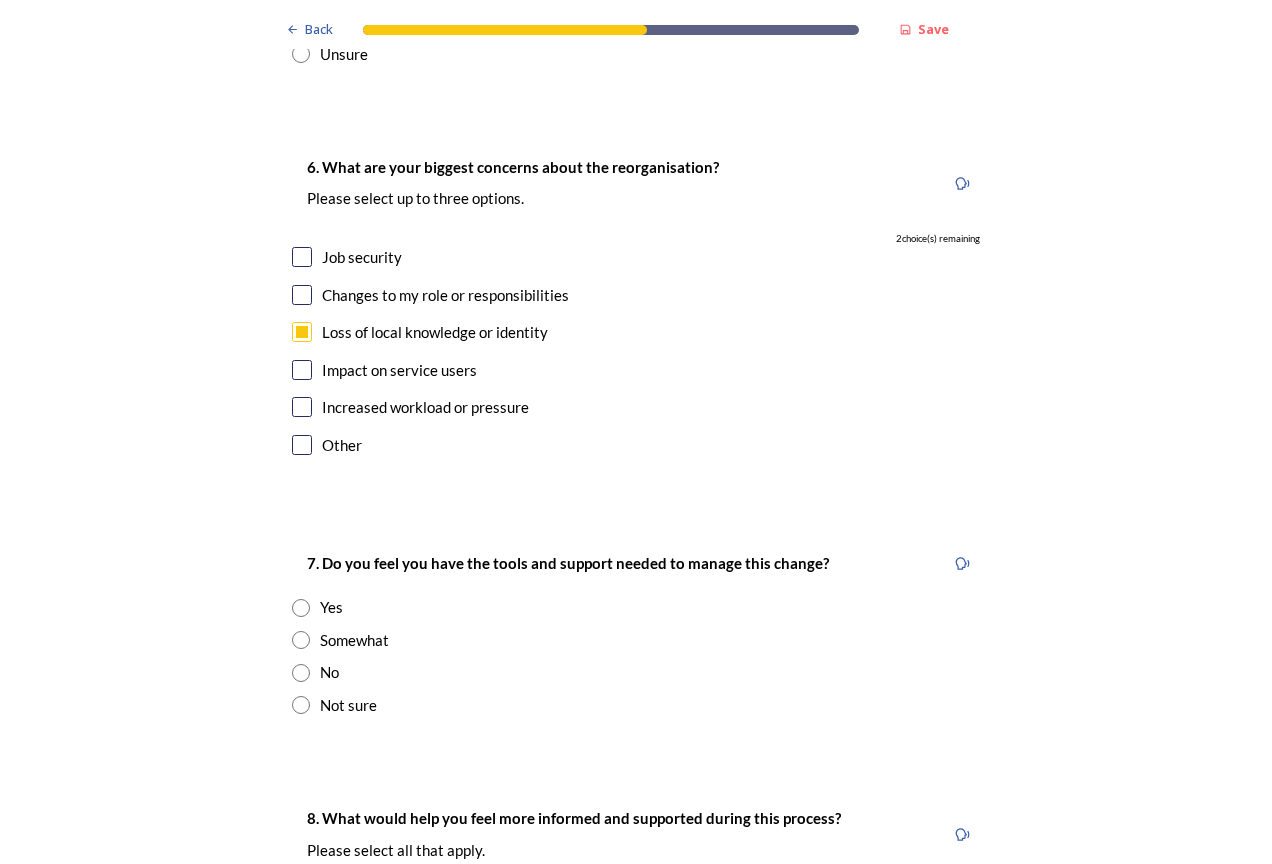 click at bounding box center (302, 370) 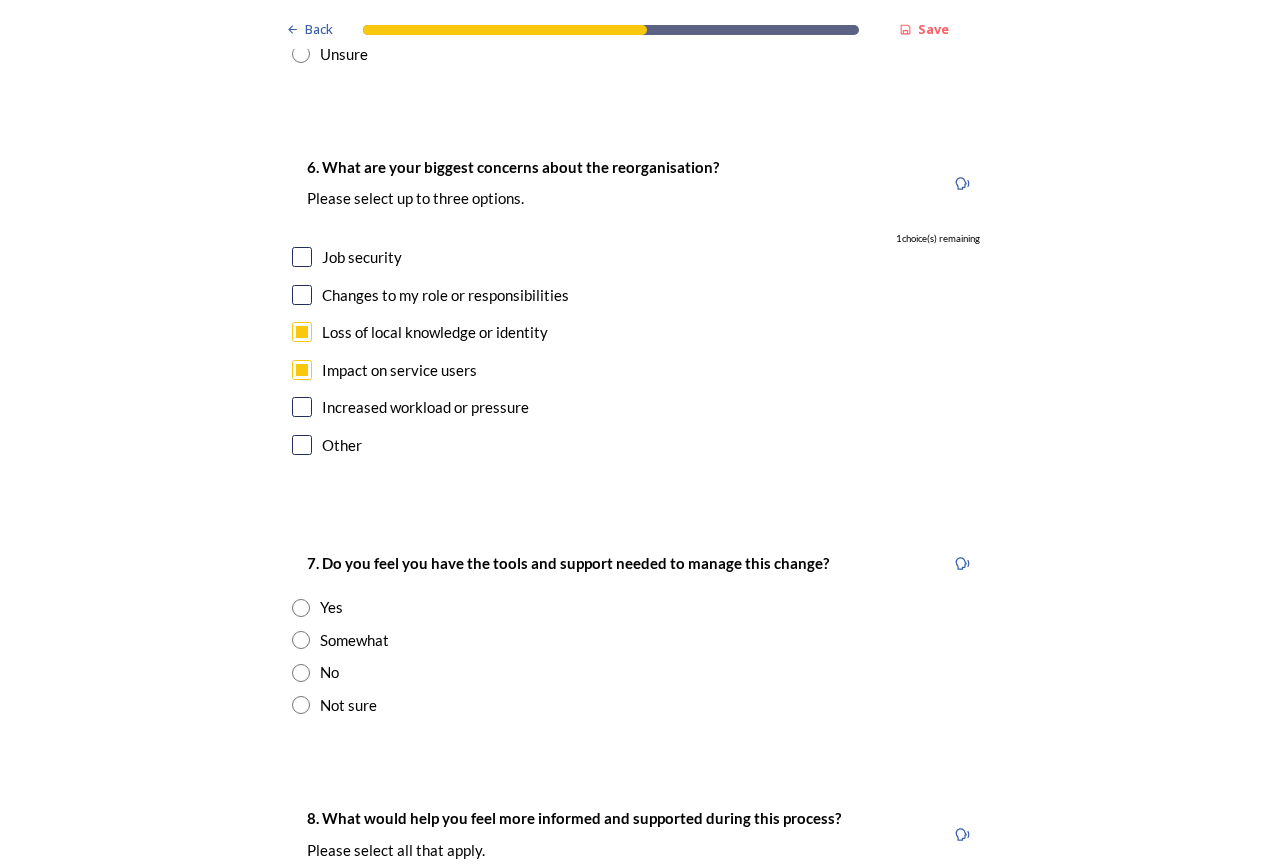 click at bounding box center [301, 608] 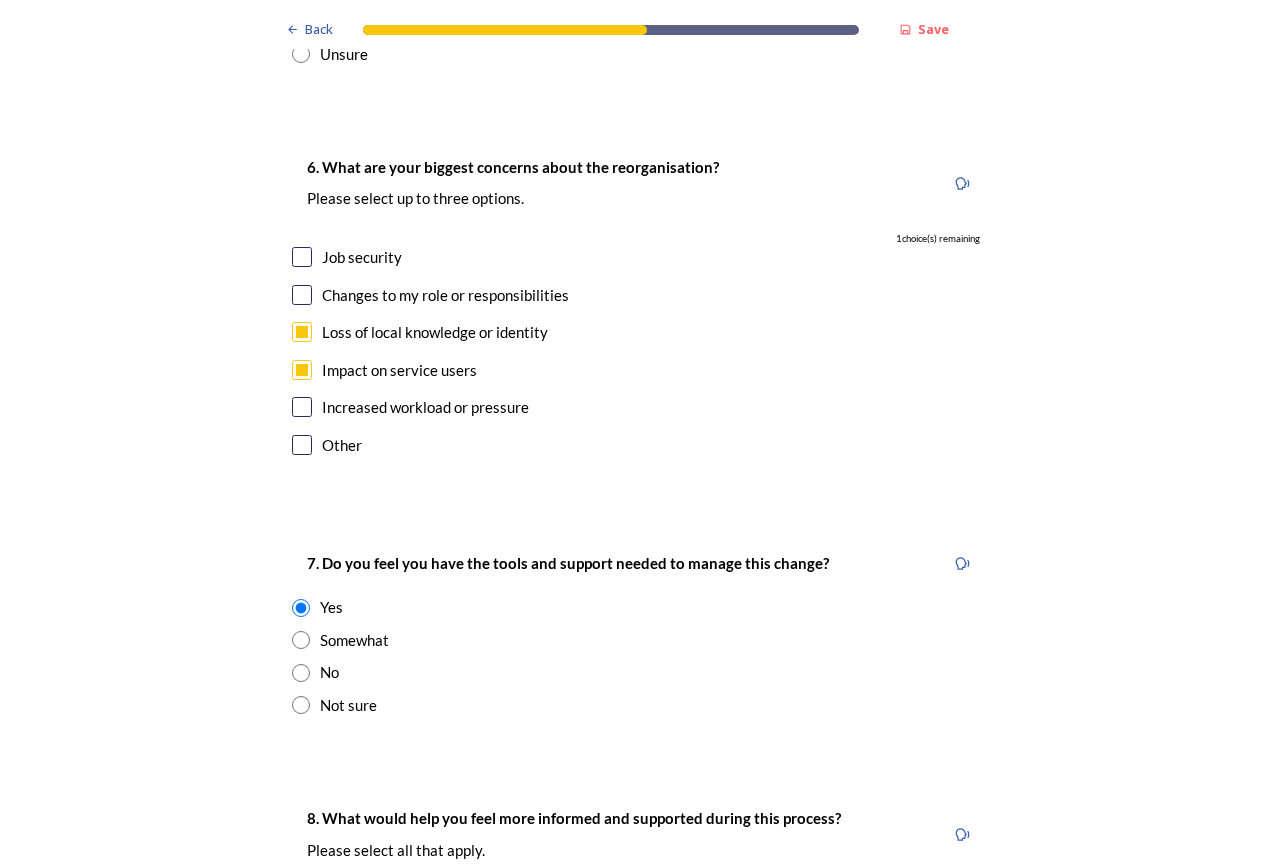 scroll, scrollTop: 4300, scrollLeft: 0, axis: vertical 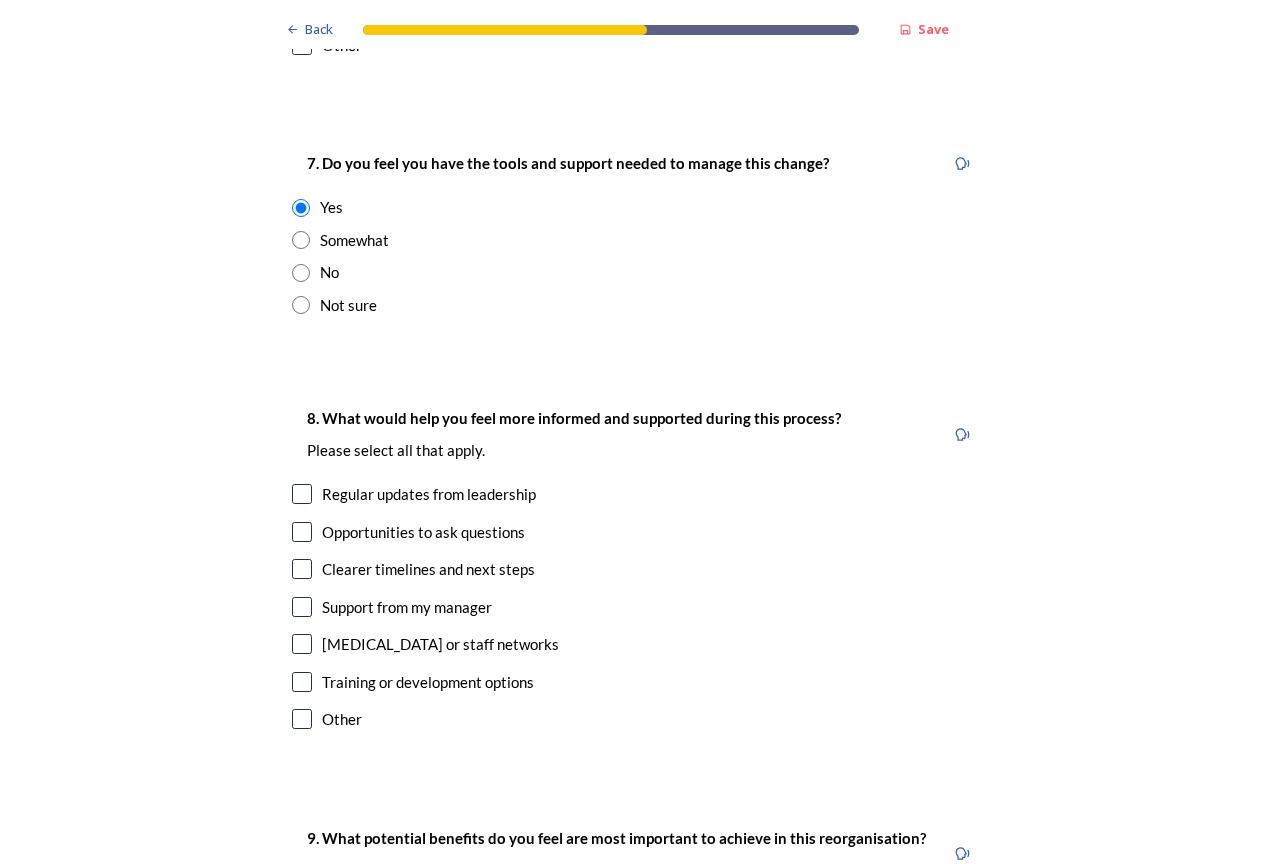 click at bounding box center (302, 494) 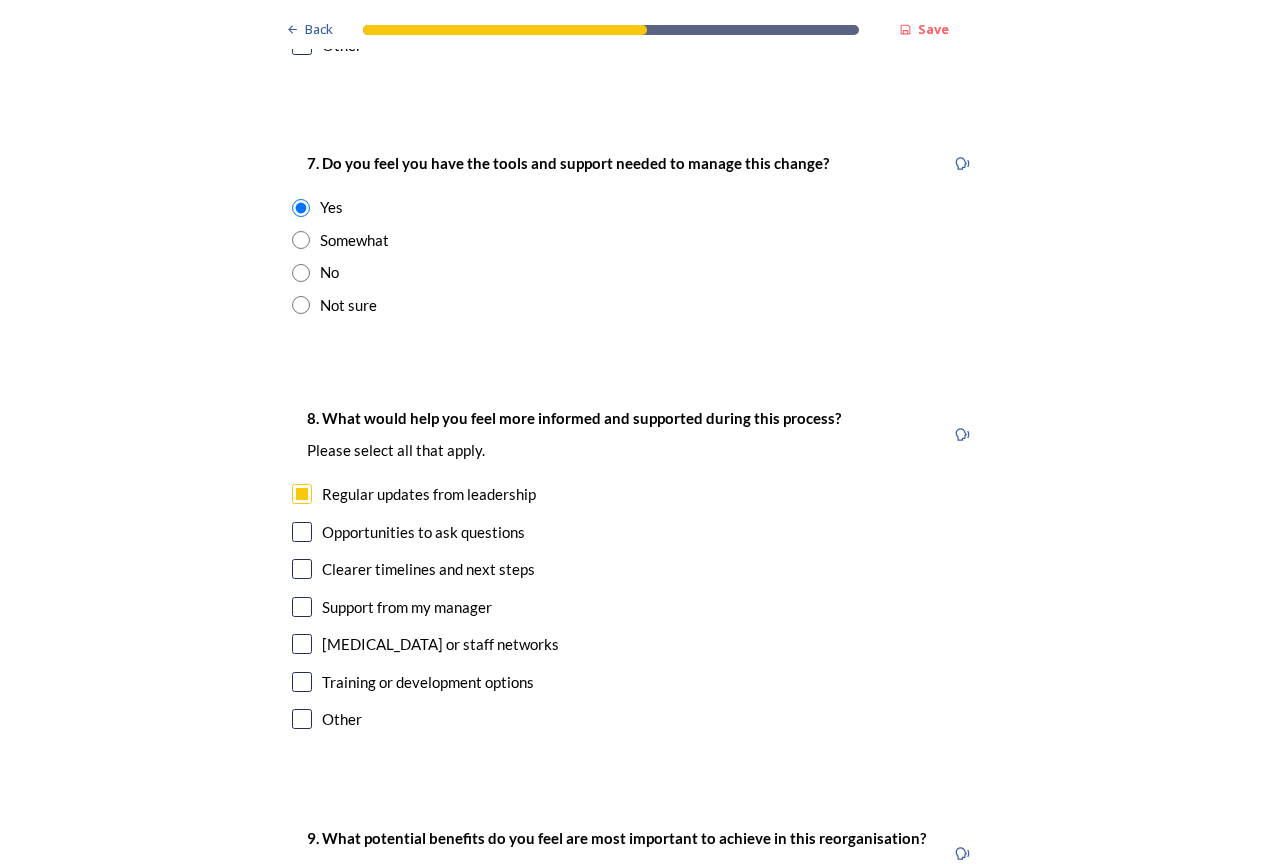 click at bounding box center [302, 682] 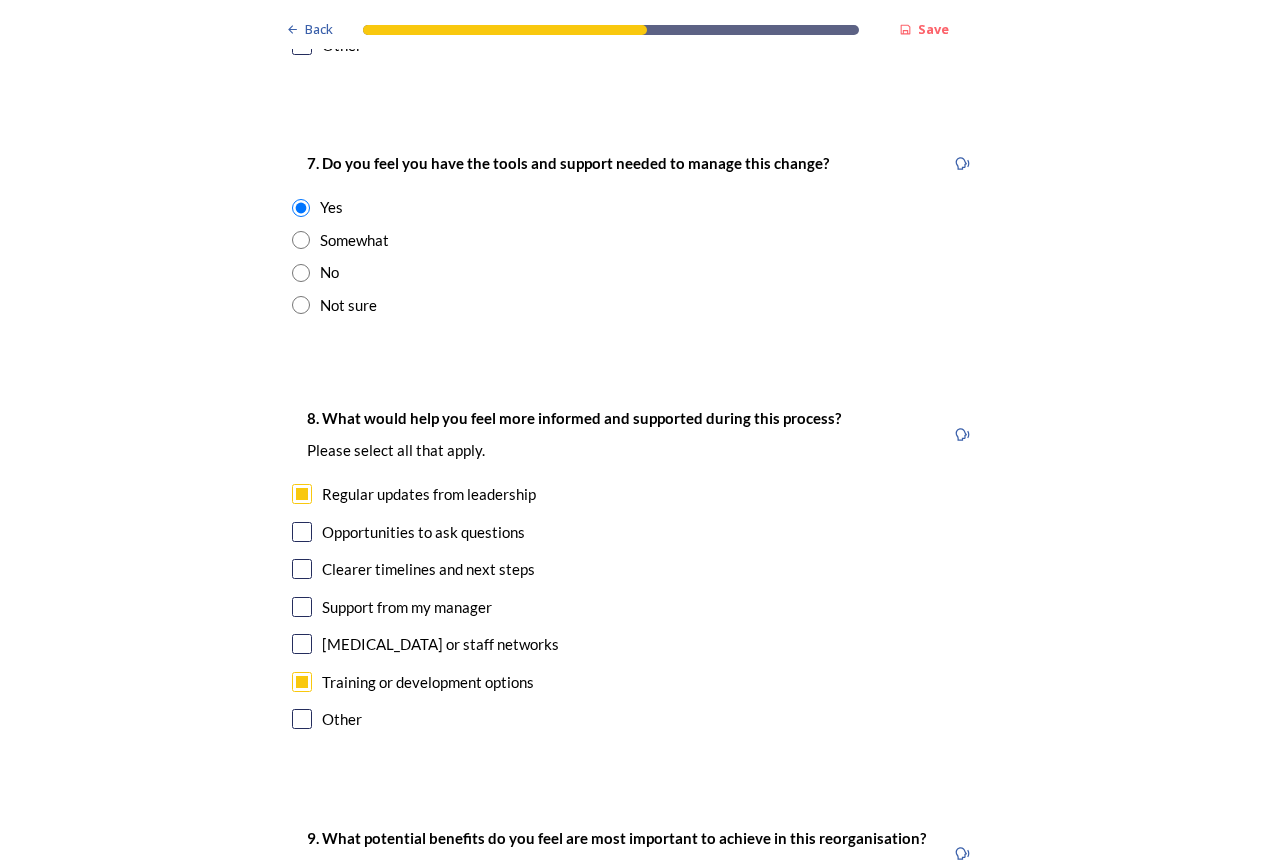 click at bounding box center [302, 532] 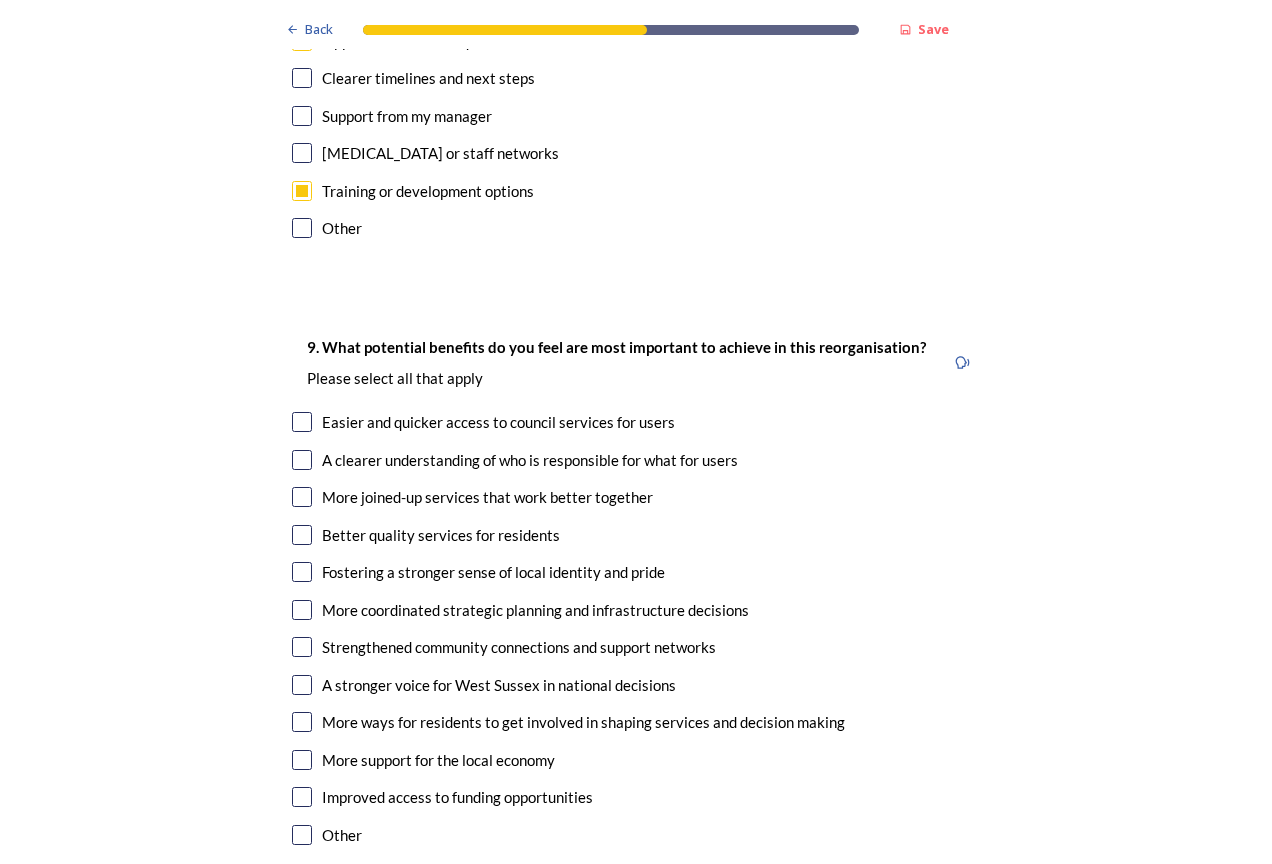 scroll, scrollTop: 4800, scrollLeft: 0, axis: vertical 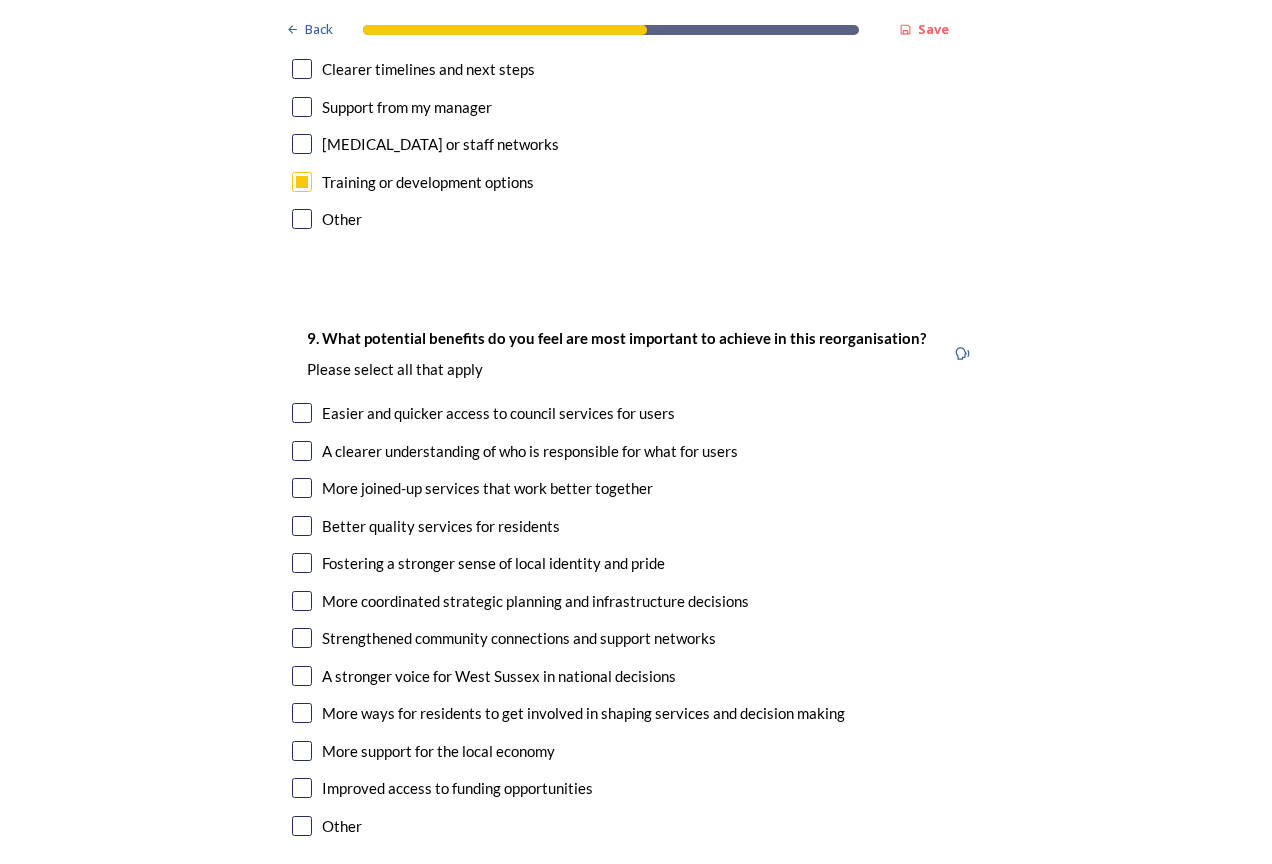 click at bounding box center (302, 413) 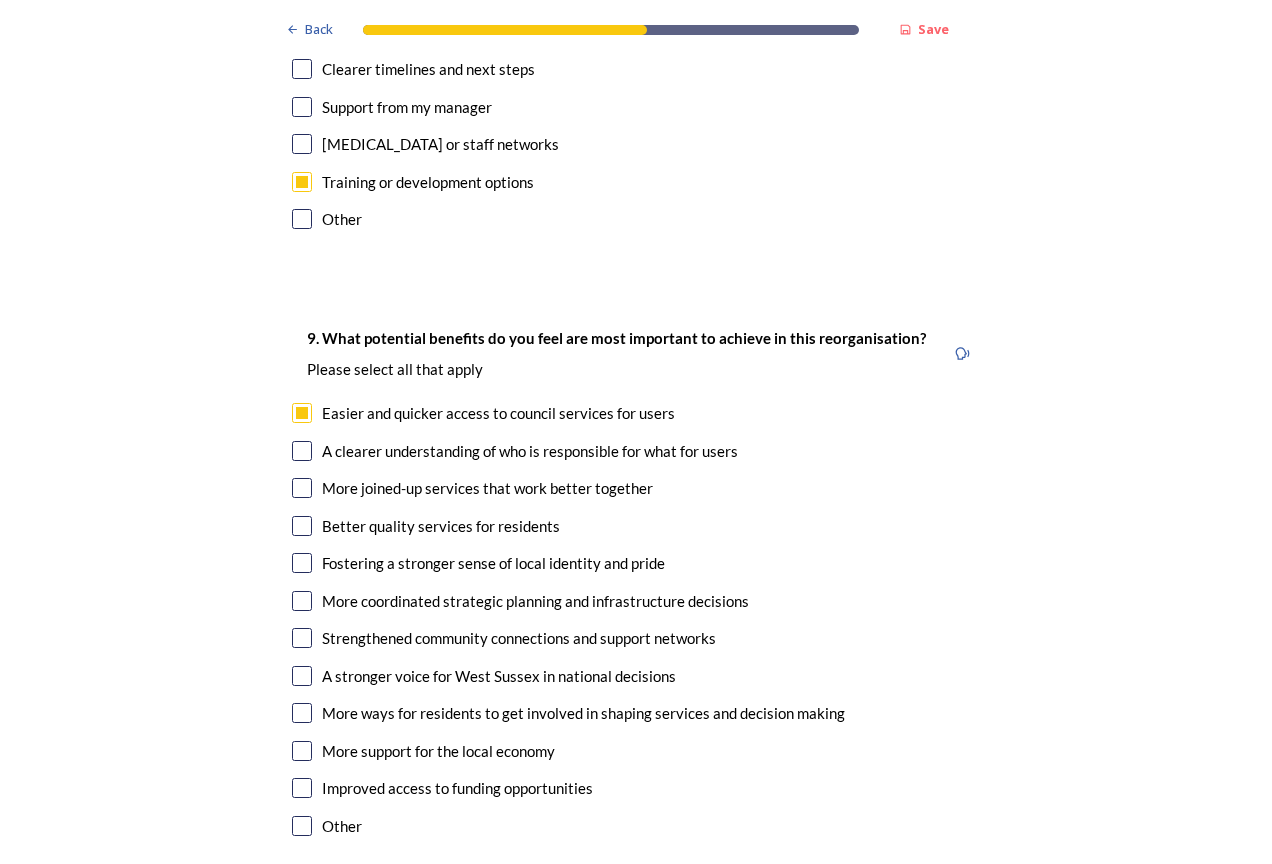 click at bounding box center (302, 488) 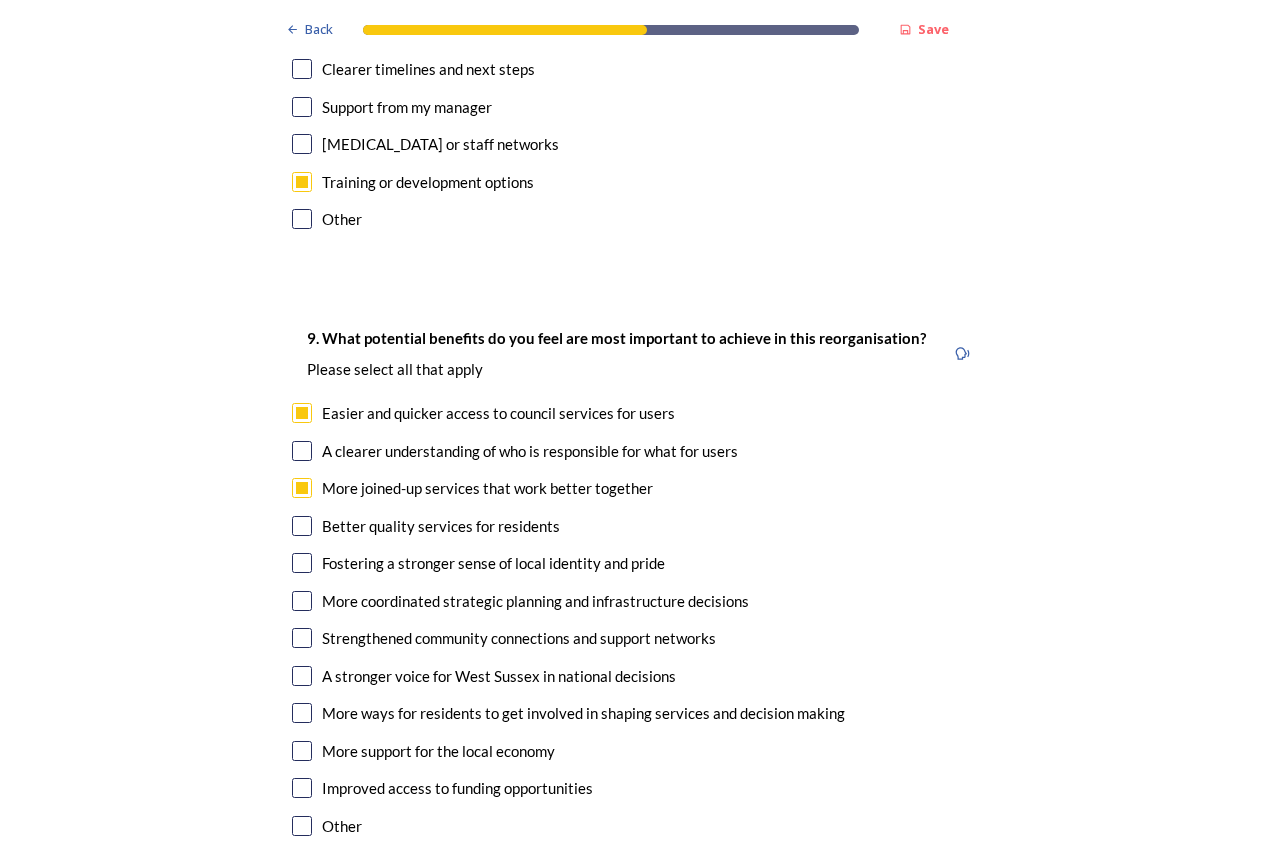 click at bounding box center [302, 601] 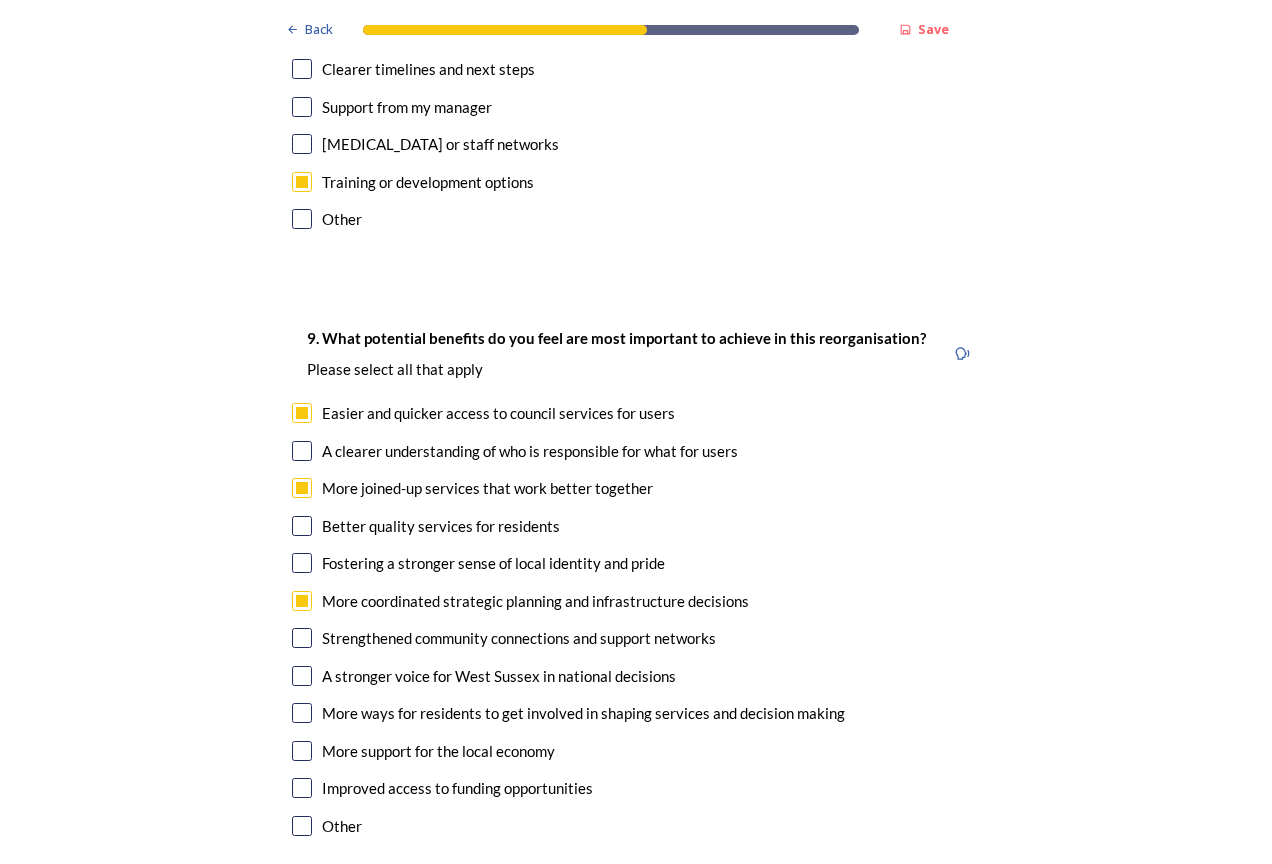 click at bounding box center [302, 638] 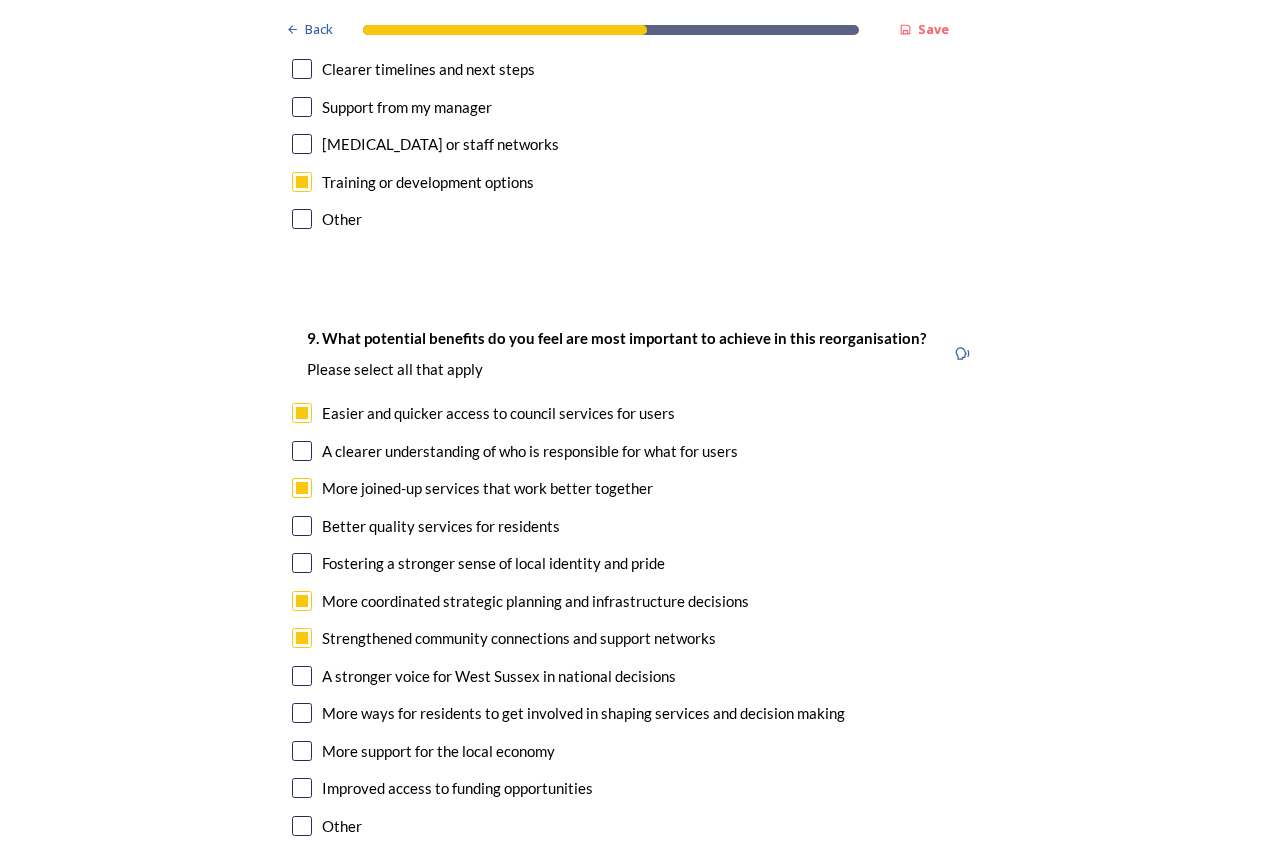 click at bounding box center (302, 676) 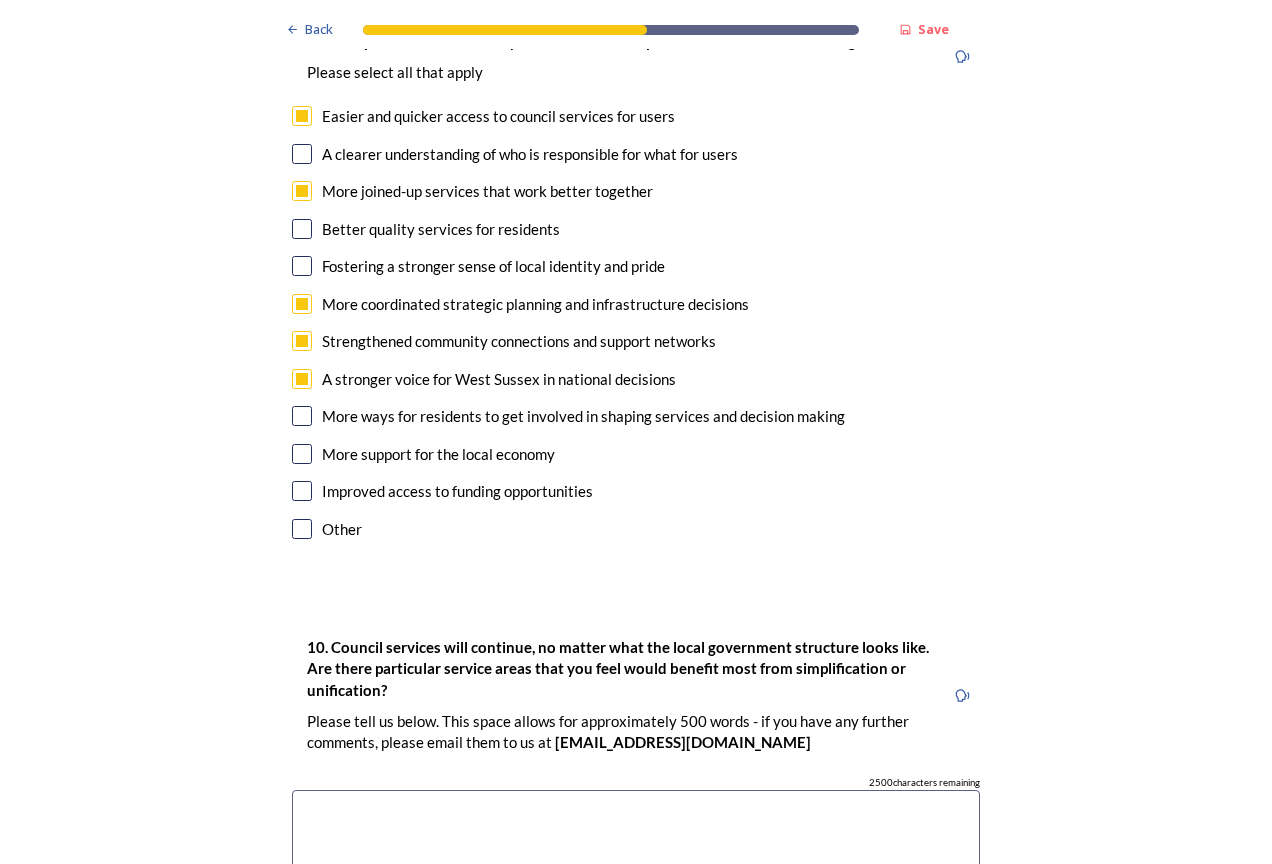 scroll, scrollTop: 5100, scrollLeft: 0, axis: vertical 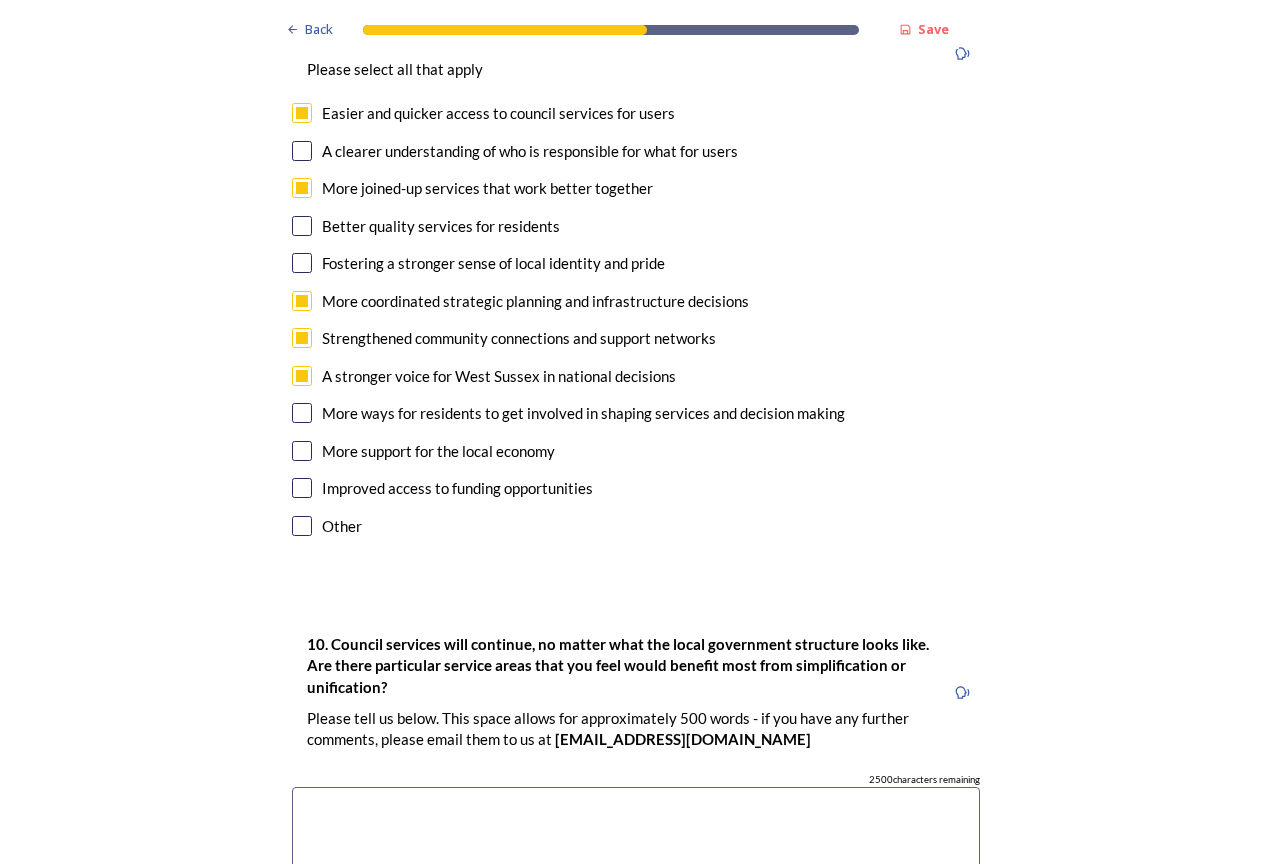 click at bounding box center (302, 451) 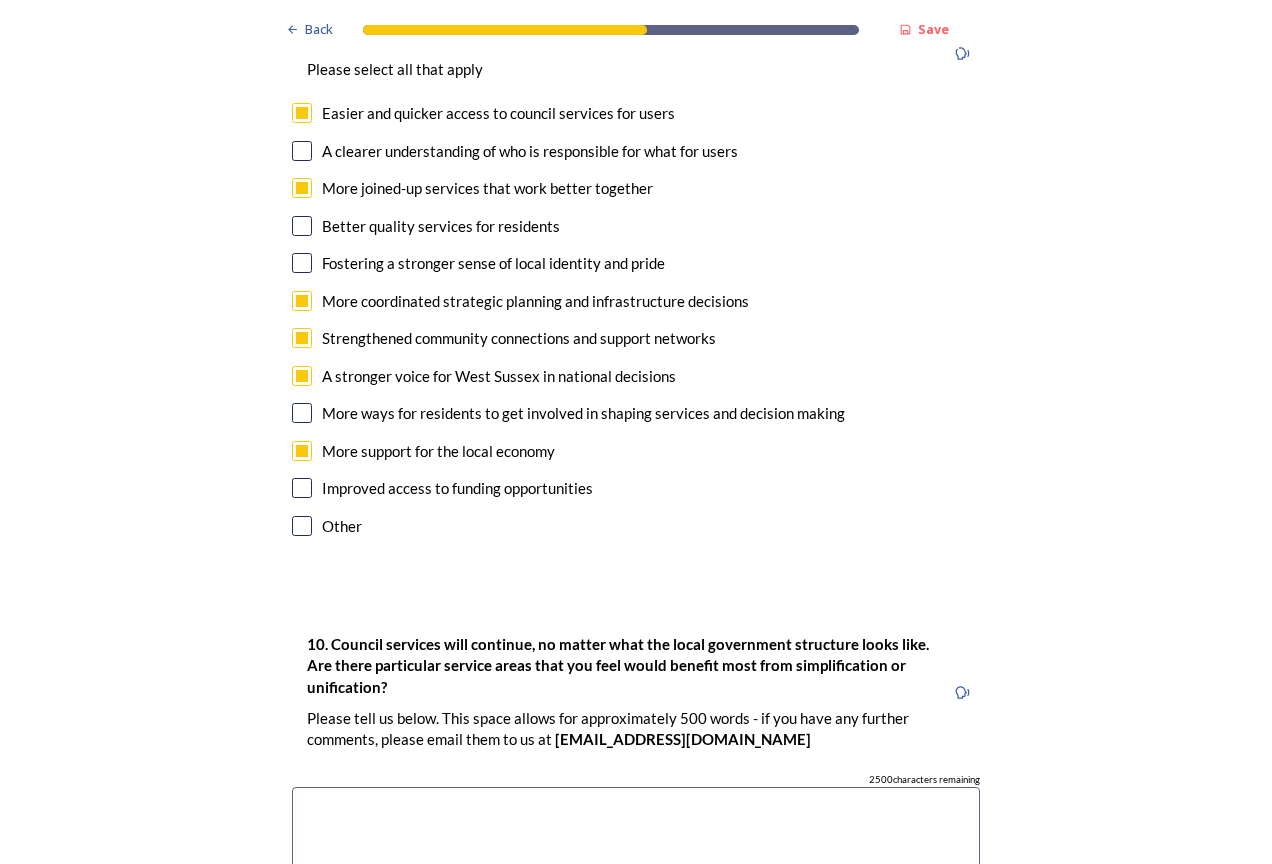 click at bounding box center (302, 488) 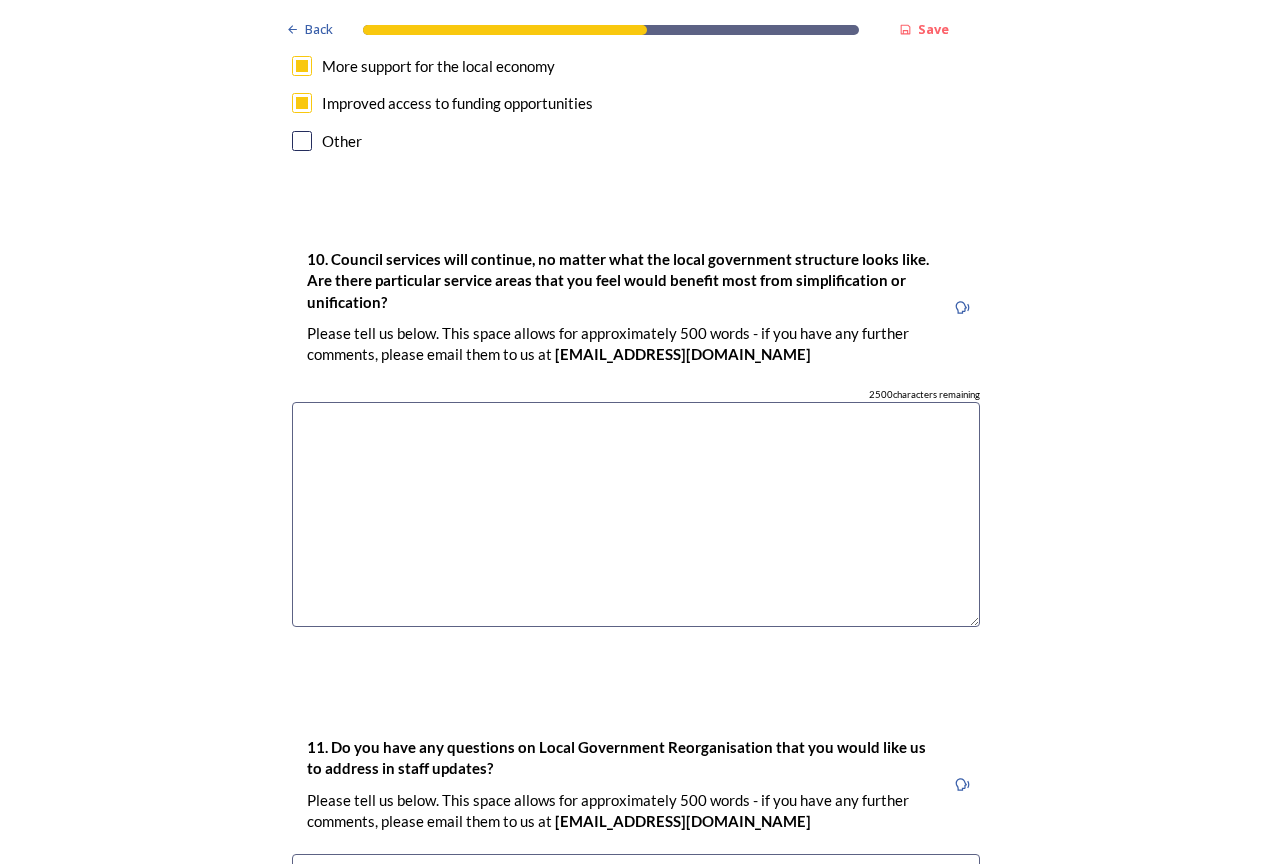 scroll, scrollTop: 5500, scrollLeft: 0, axis: vertical 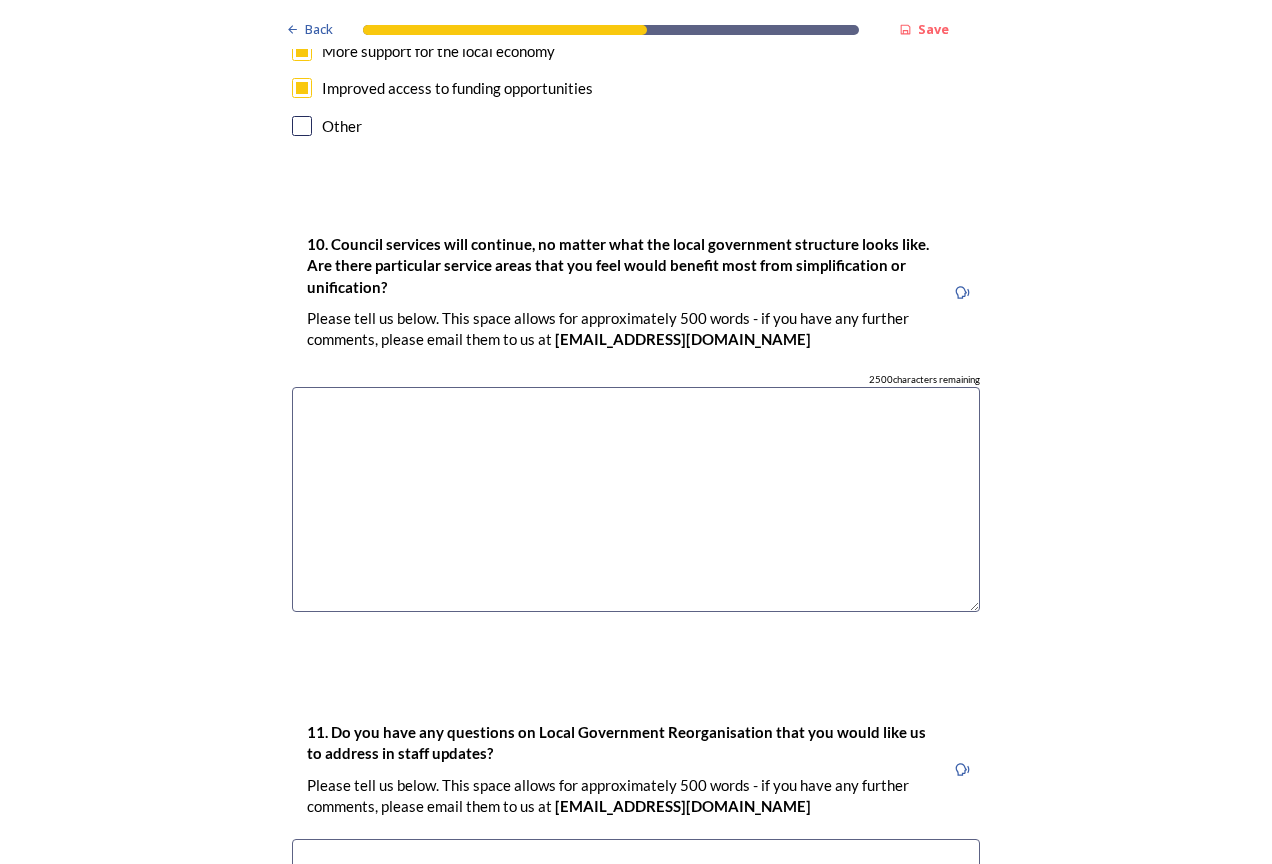 click at bounding box center (636, 499) 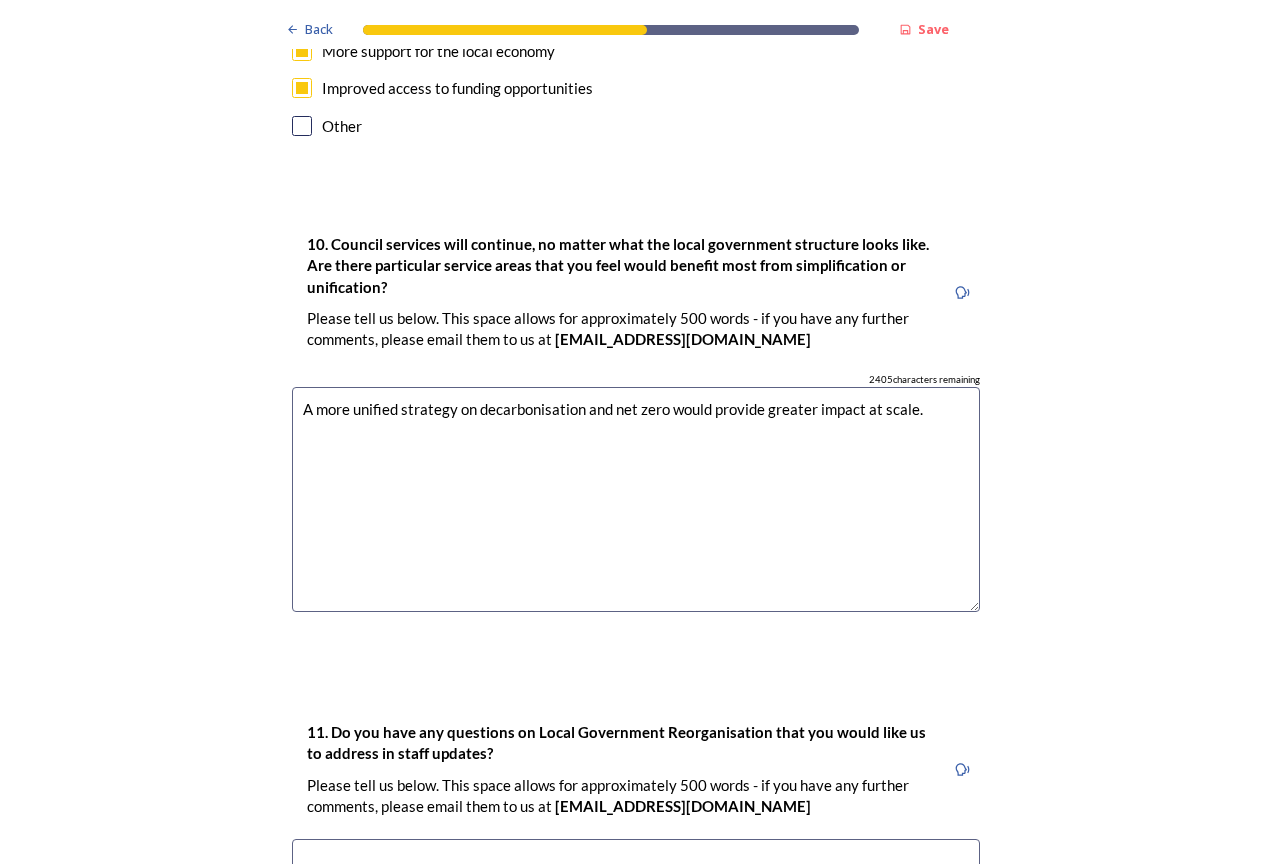 scroll, scrollTop: 5850, scrollLeft: 0, axis: vertical 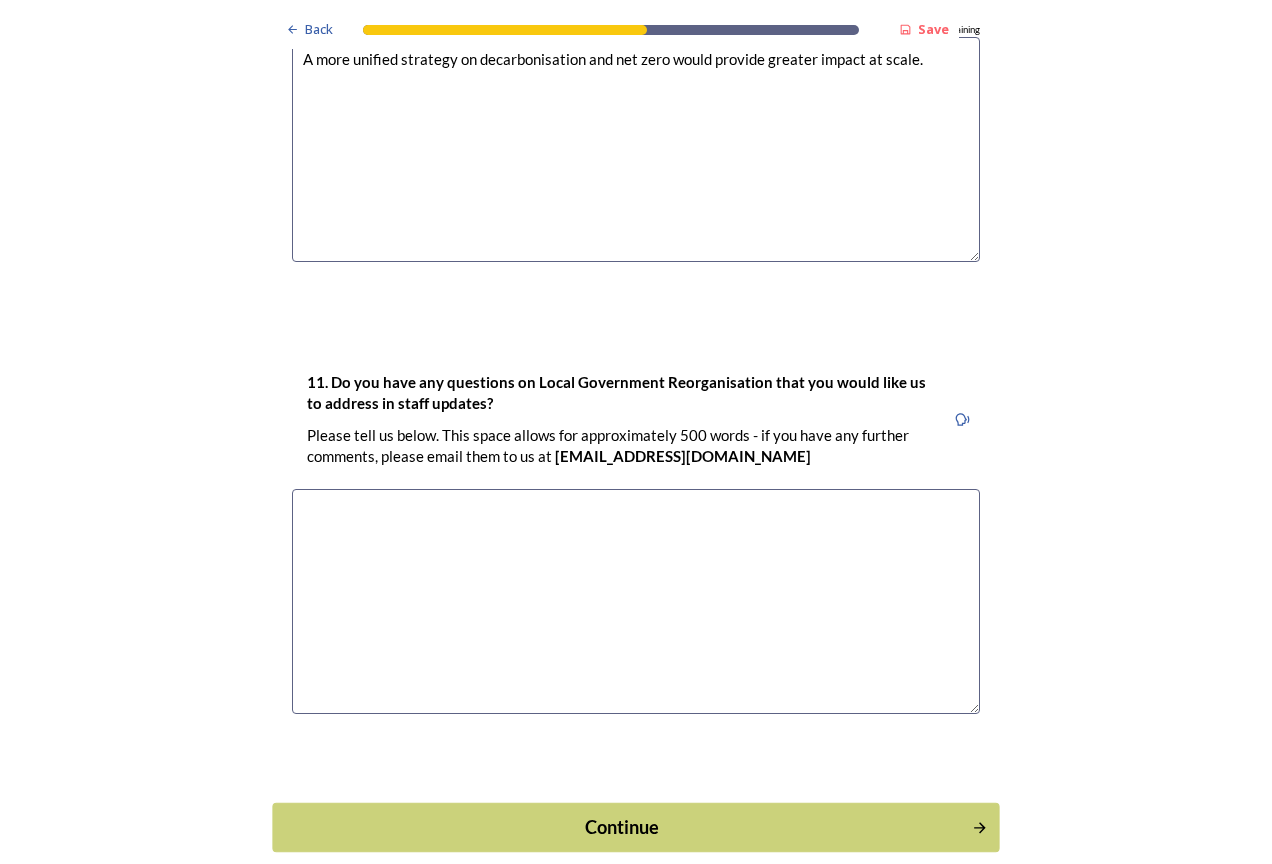 type on "A more unified strategy on decarbonisation and net zero would provide greater impact at scale." 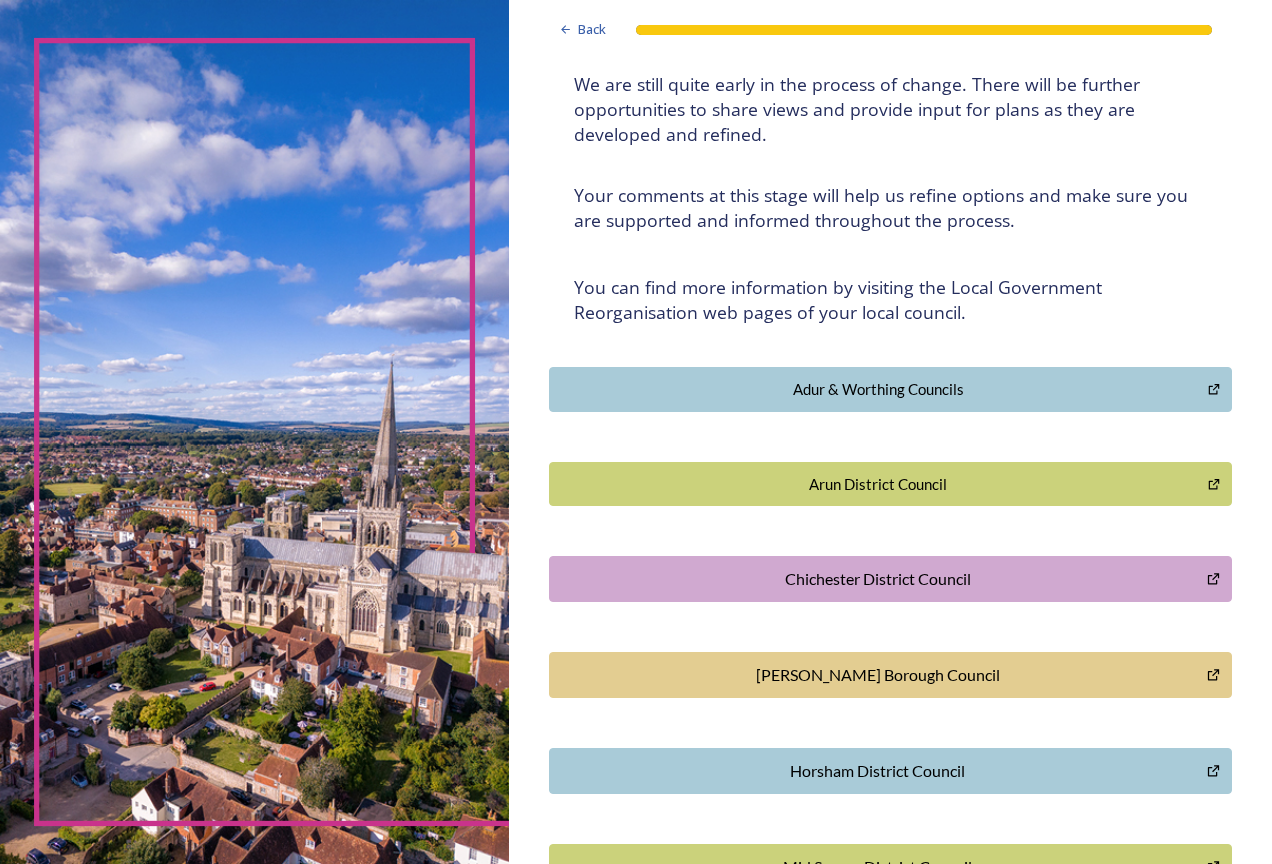 scroll, scrollTop: 0, scrollLeft: 0, axis: both 